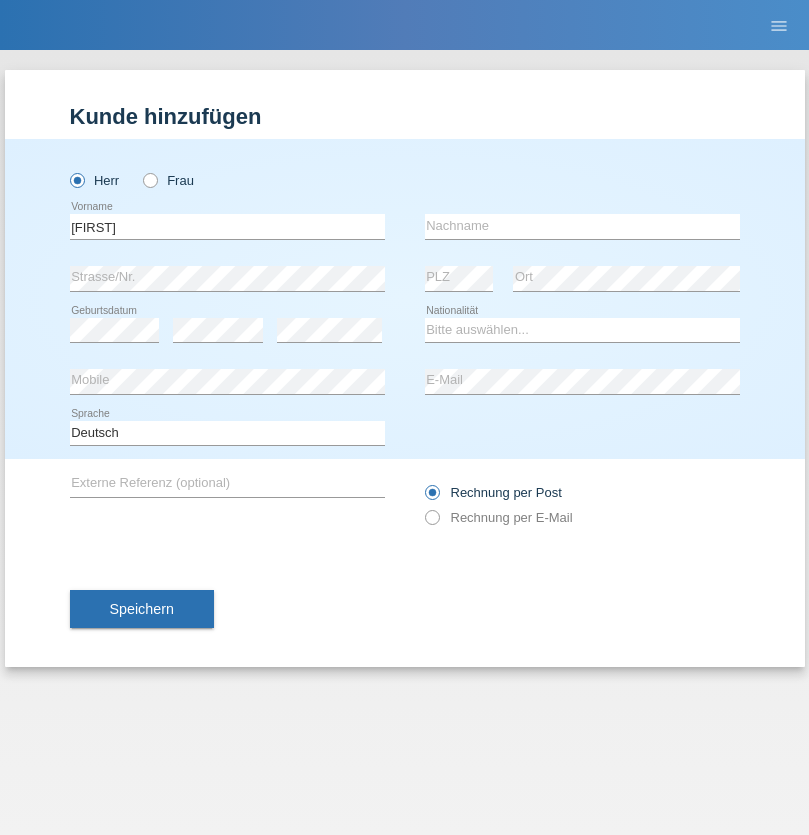 scroll, scrollTop: 0, scrollLeft: 0, axis: both 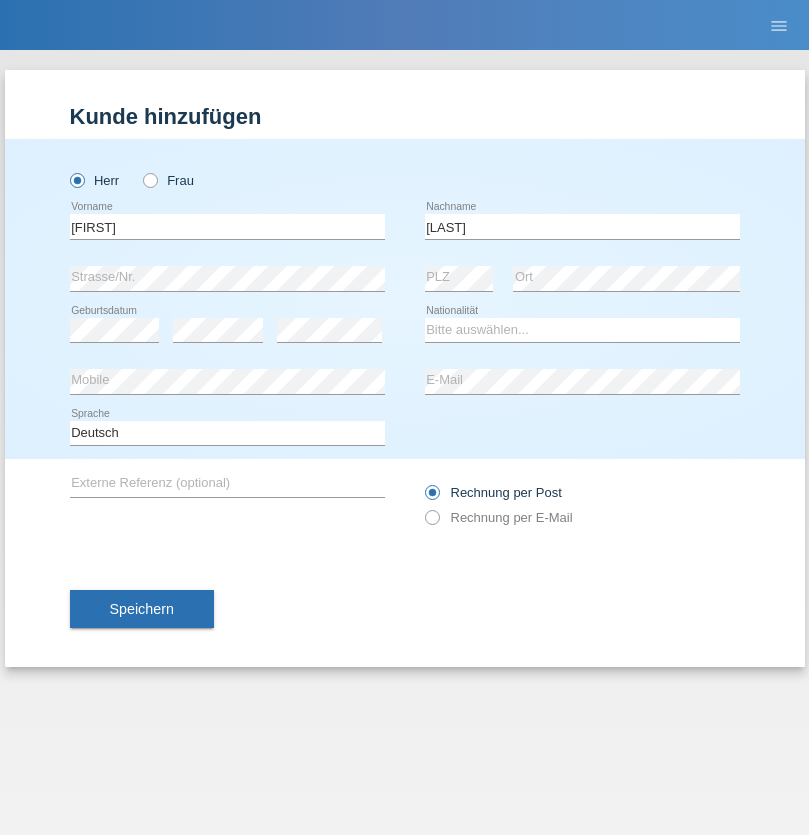 type on "[LAST]" 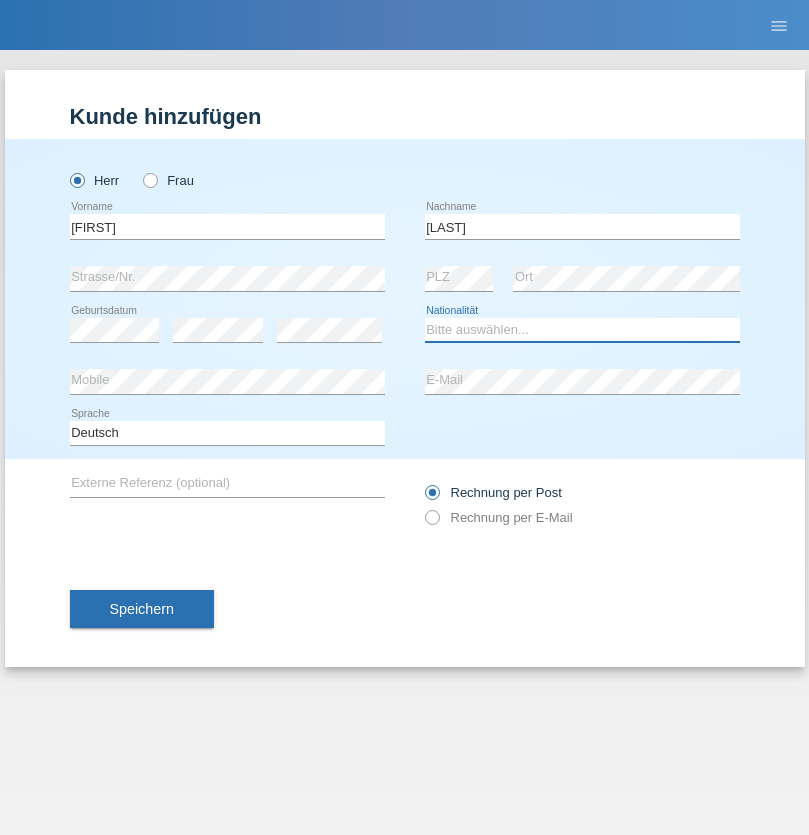select on "CH" 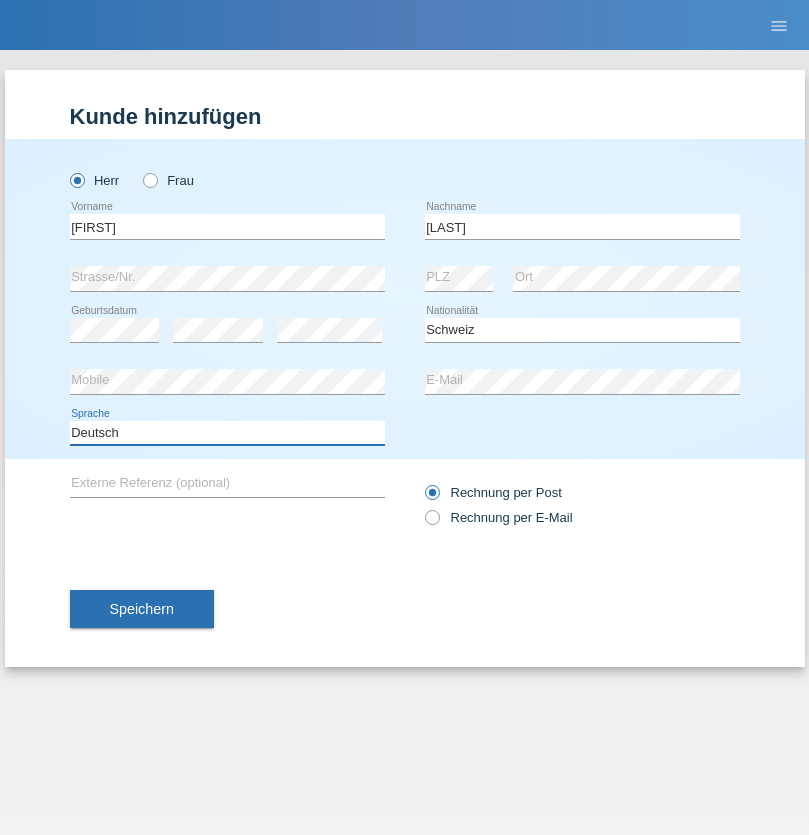 select on "en" 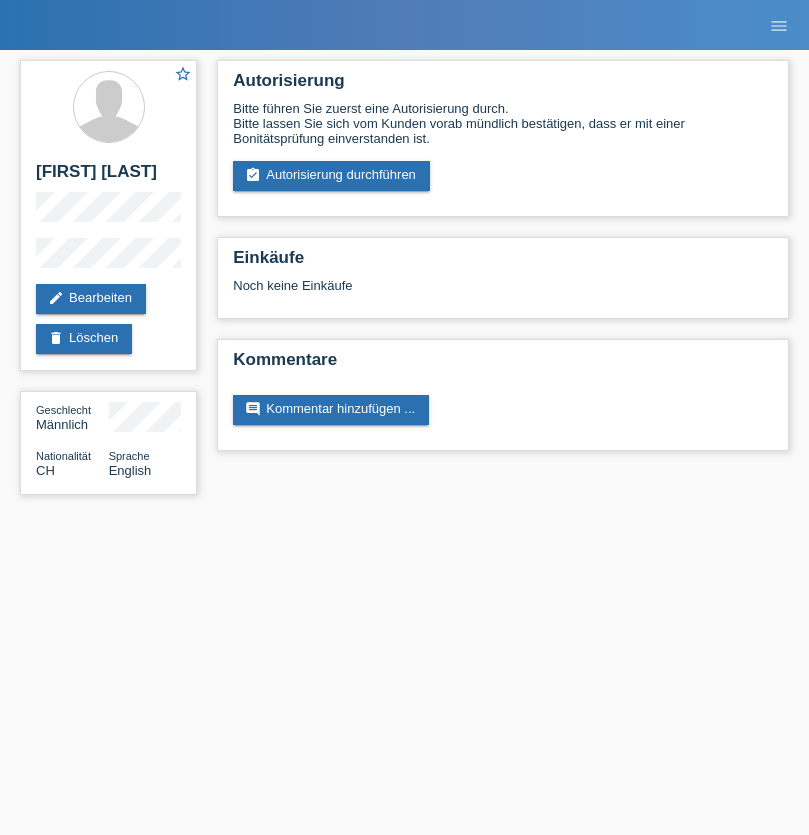 scroll, scrollTop: 0, scrollLeft: 0, axis: both 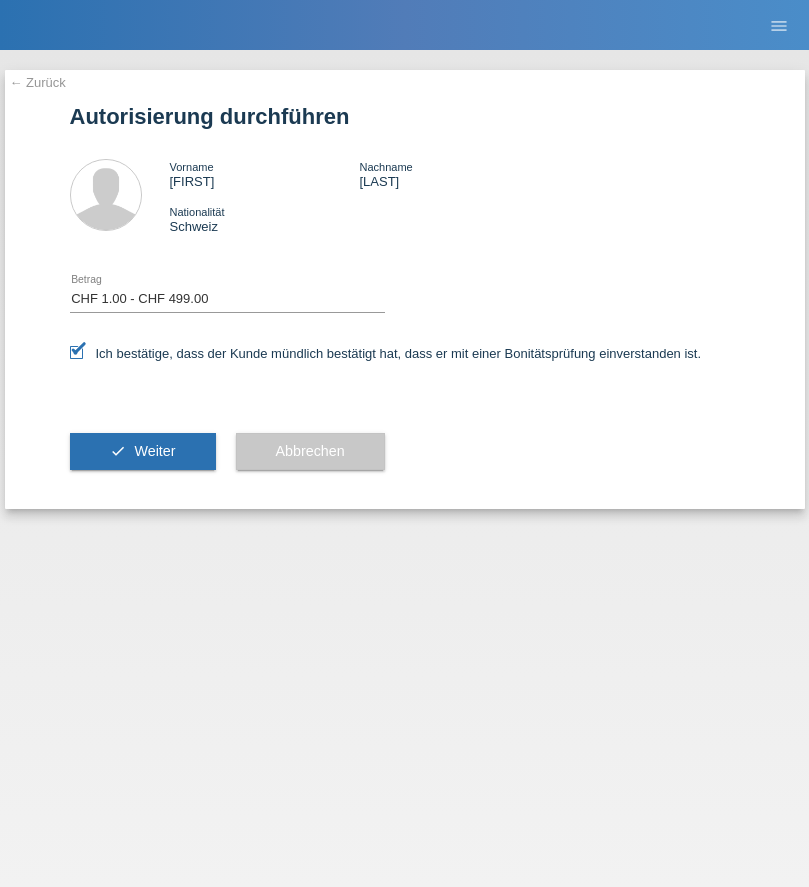 select on "1" 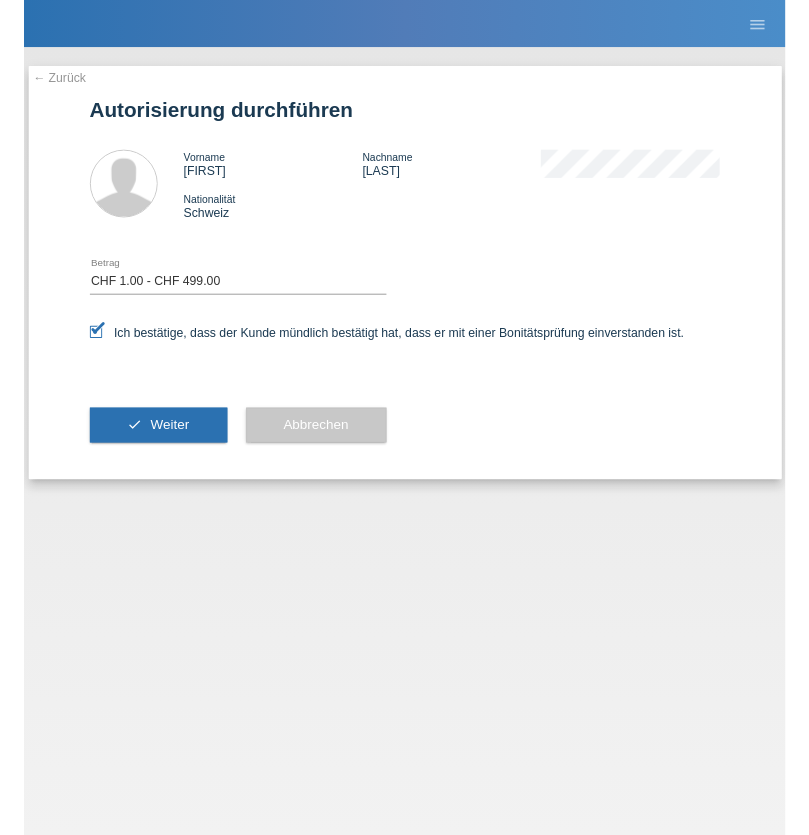 scroll, scrollTop: 0, scrollLeft: 0, axis: both 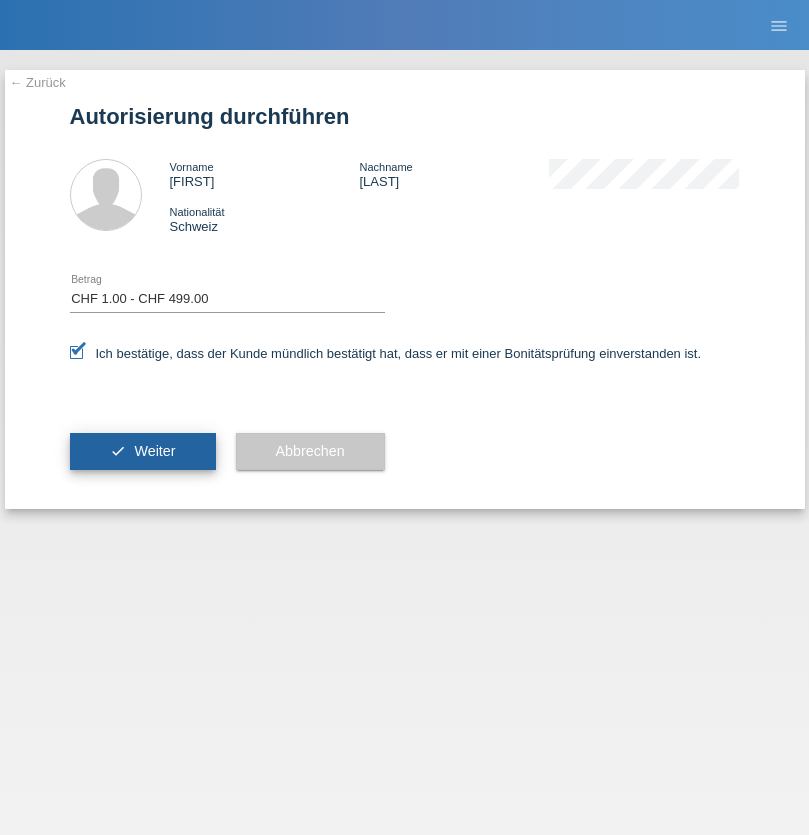 click on "Weiter" at bounding box center [154, 451] 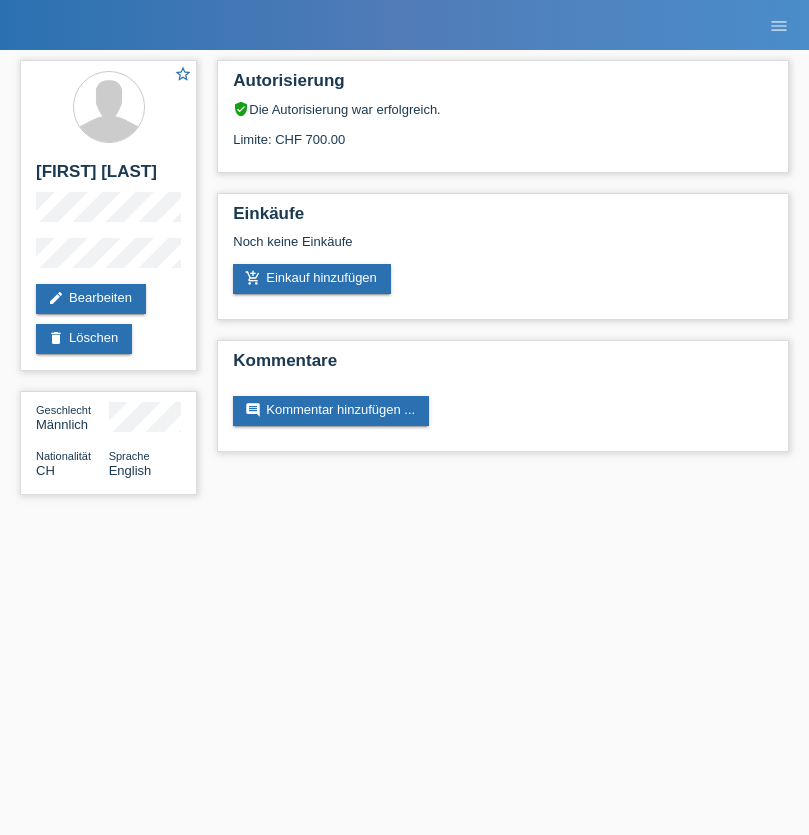 scroll, scrollTop: 0, scrollLeft: 0, axis: both 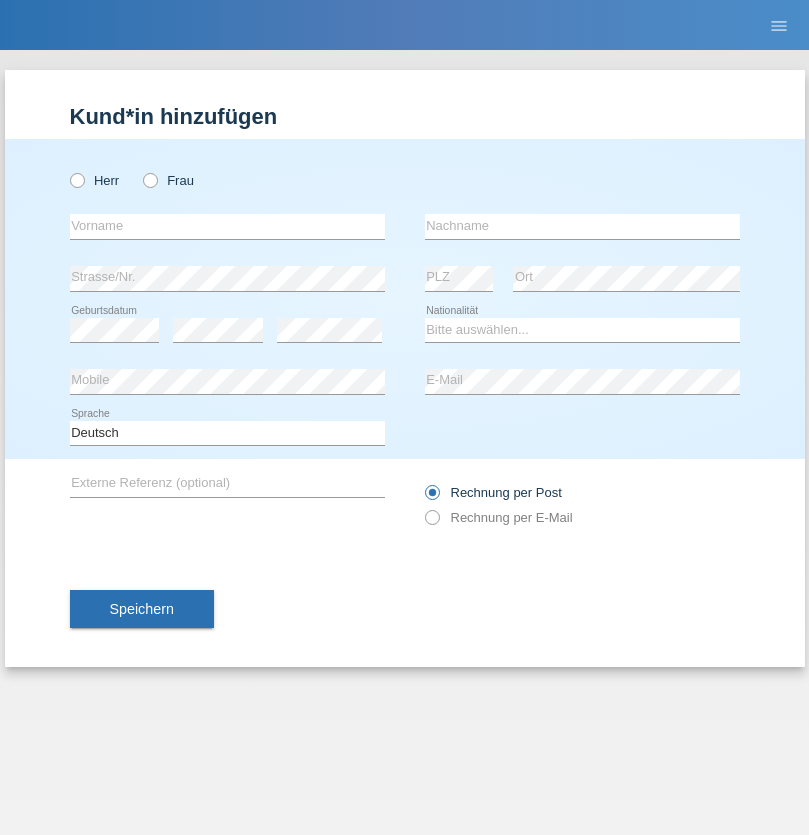 radio on "true" 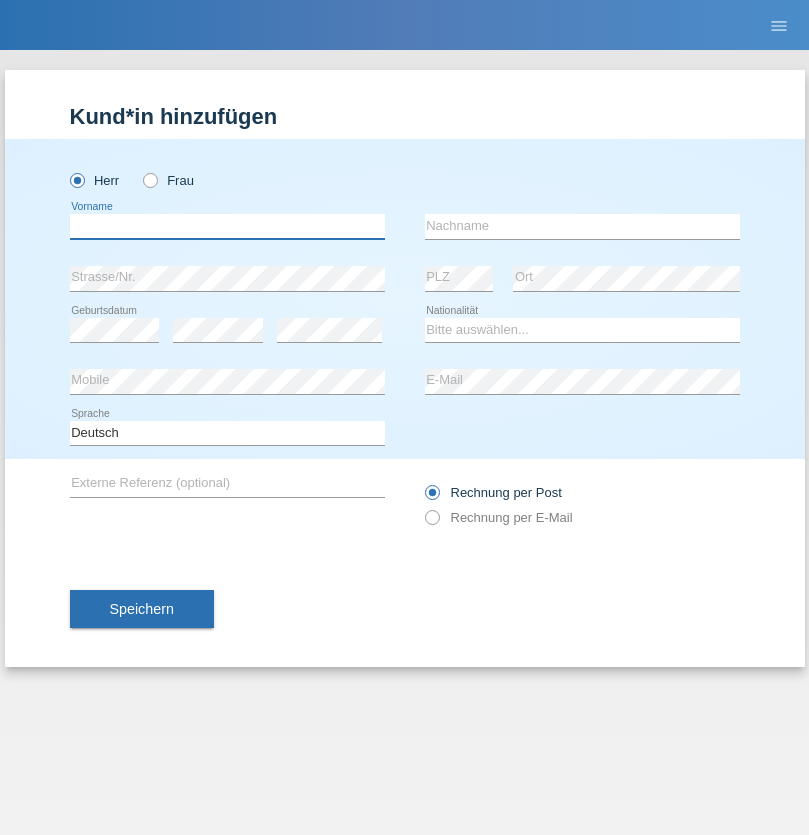 click at bounding box center [227, 226] 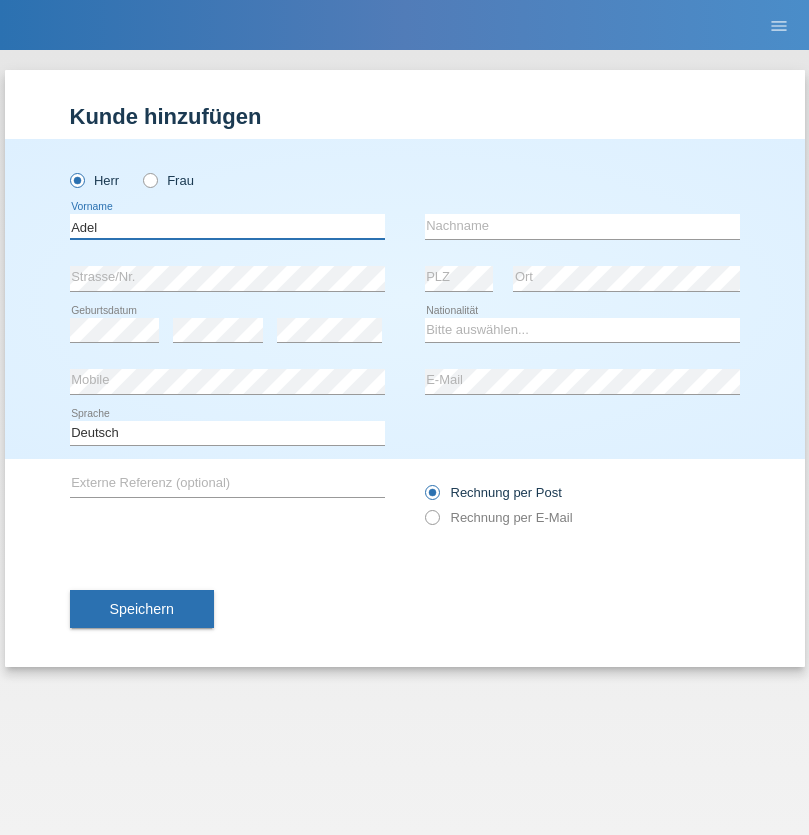 type on "Adel" 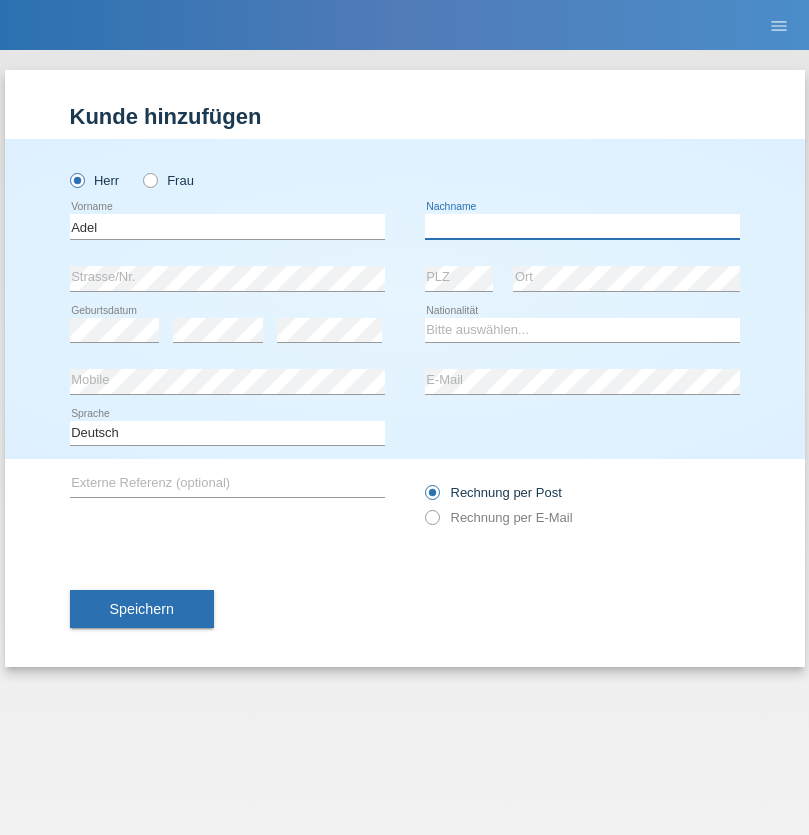 click at bounding box center (582, 226) 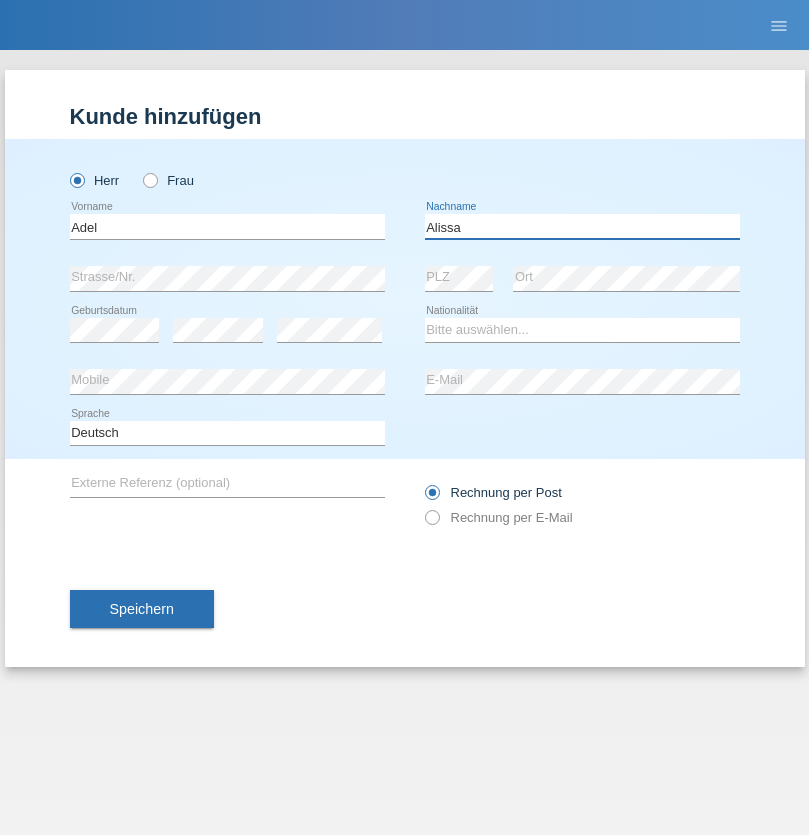 type on "Alissa" 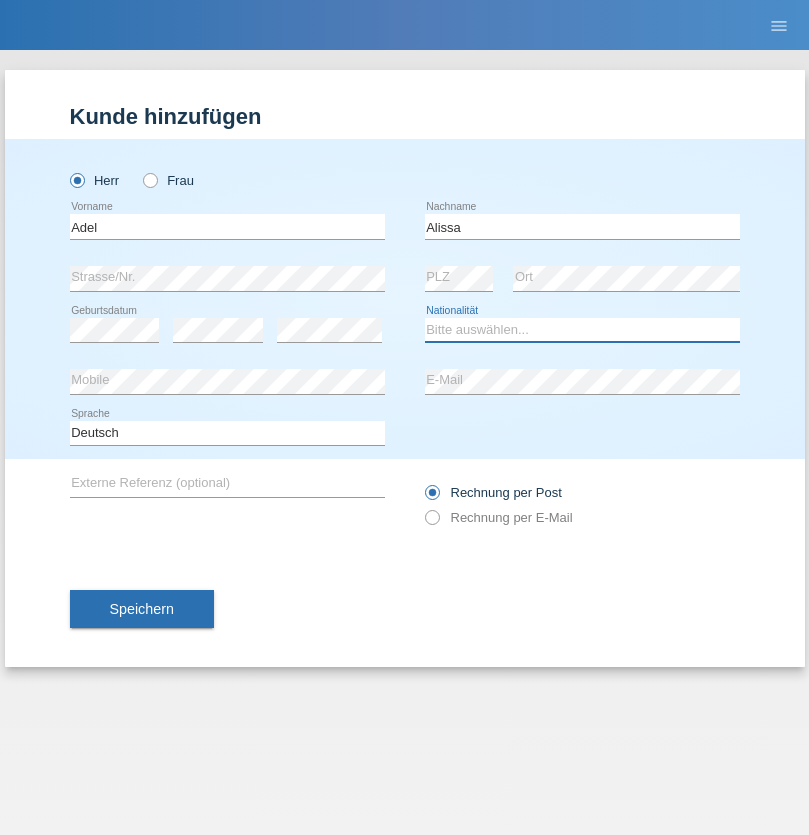 select on "SY" 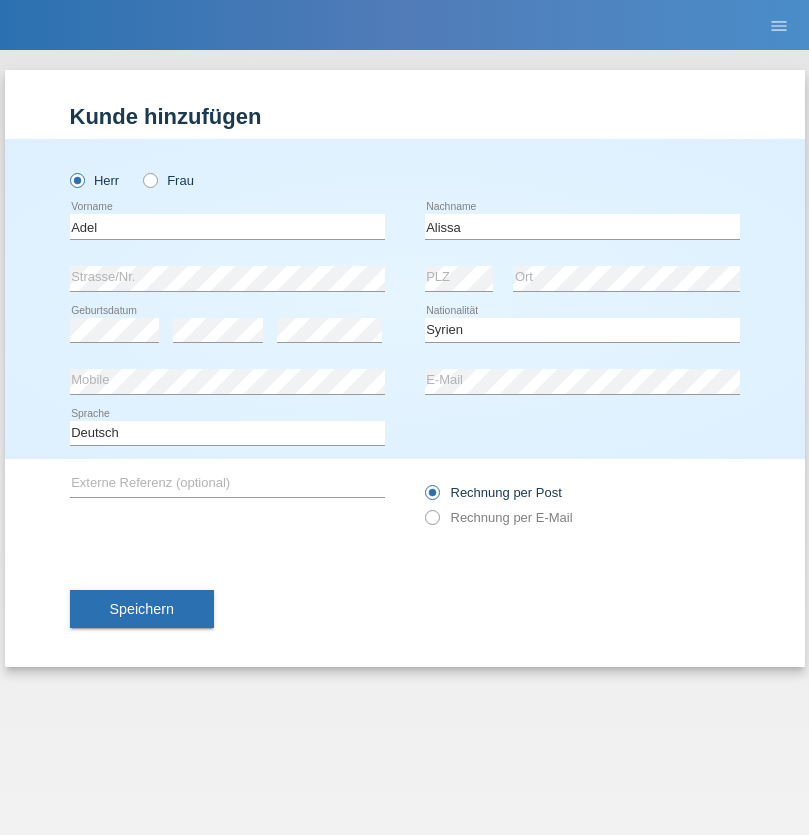 select on "C" 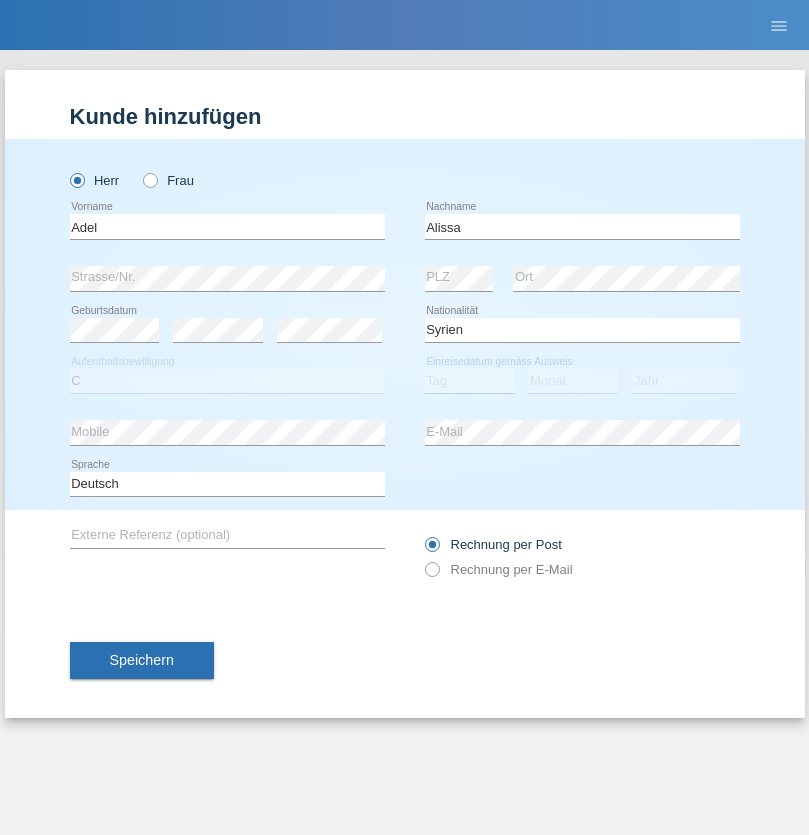 select on "20" 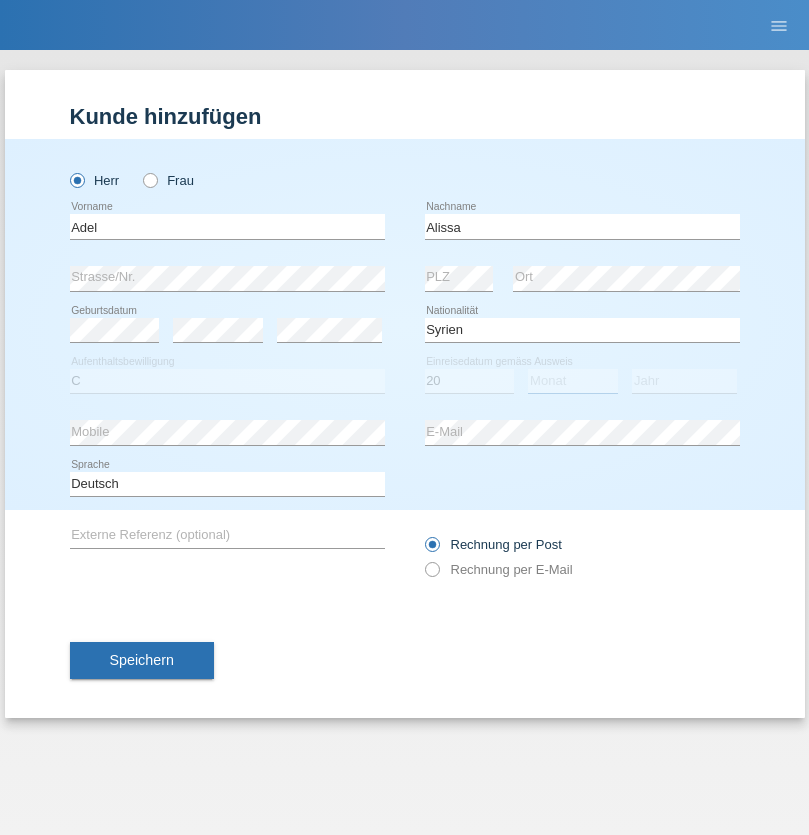 select on "09" 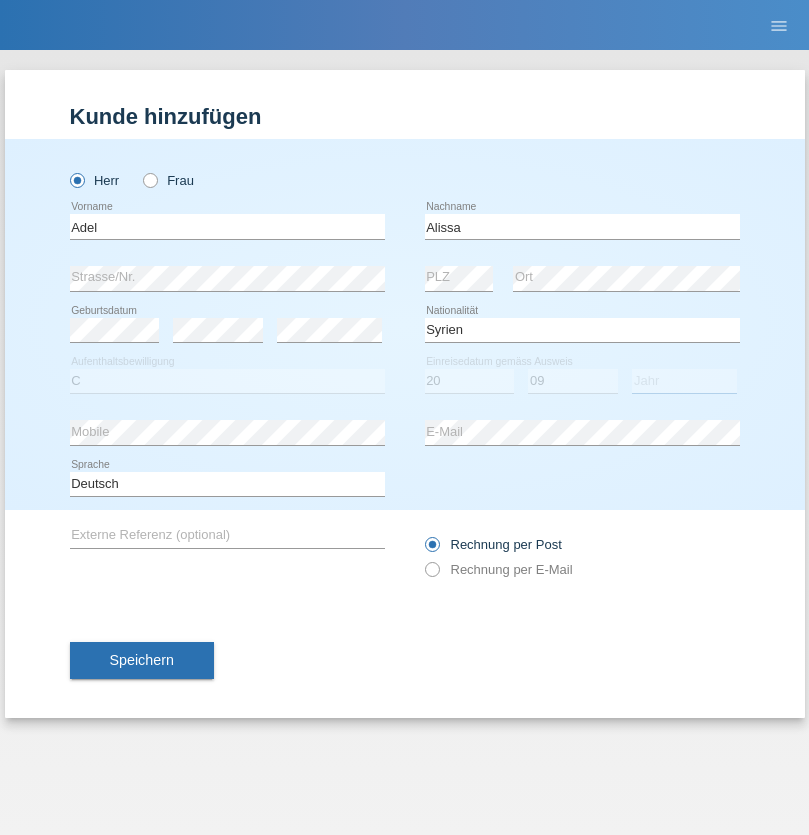 select on "2018" 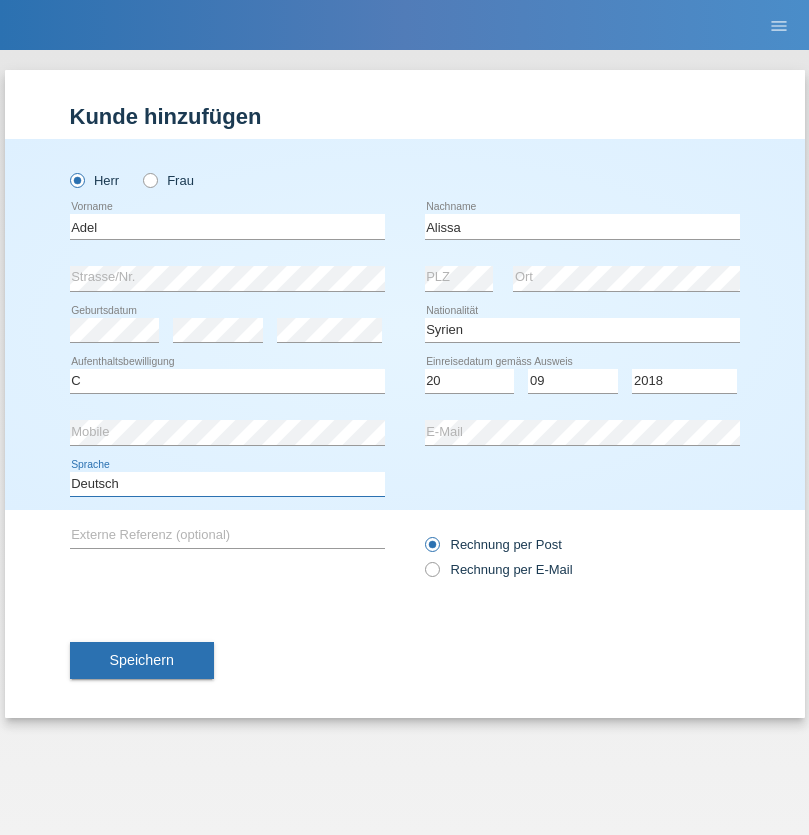 select on "en" 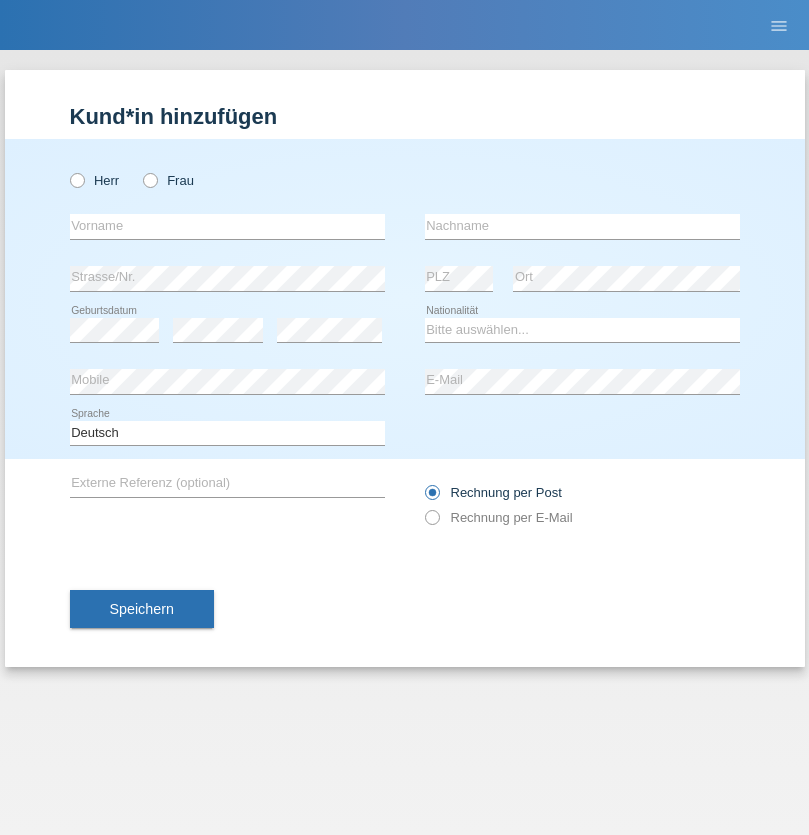 scroll, scrollTop: 0, scrollLeft: 0, axis: both 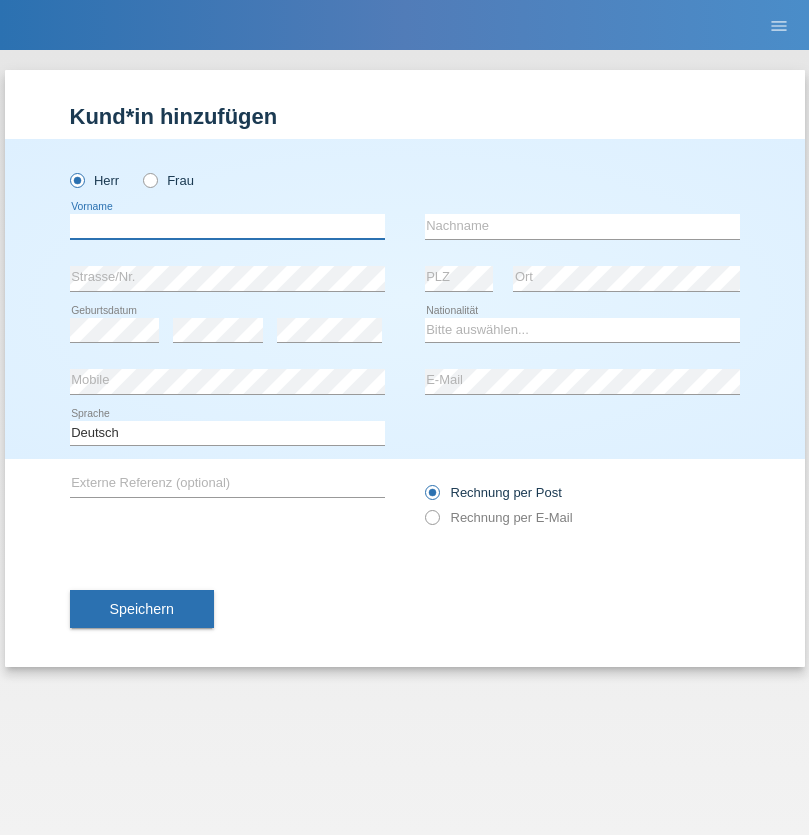 click at bounding box center [227, 226] 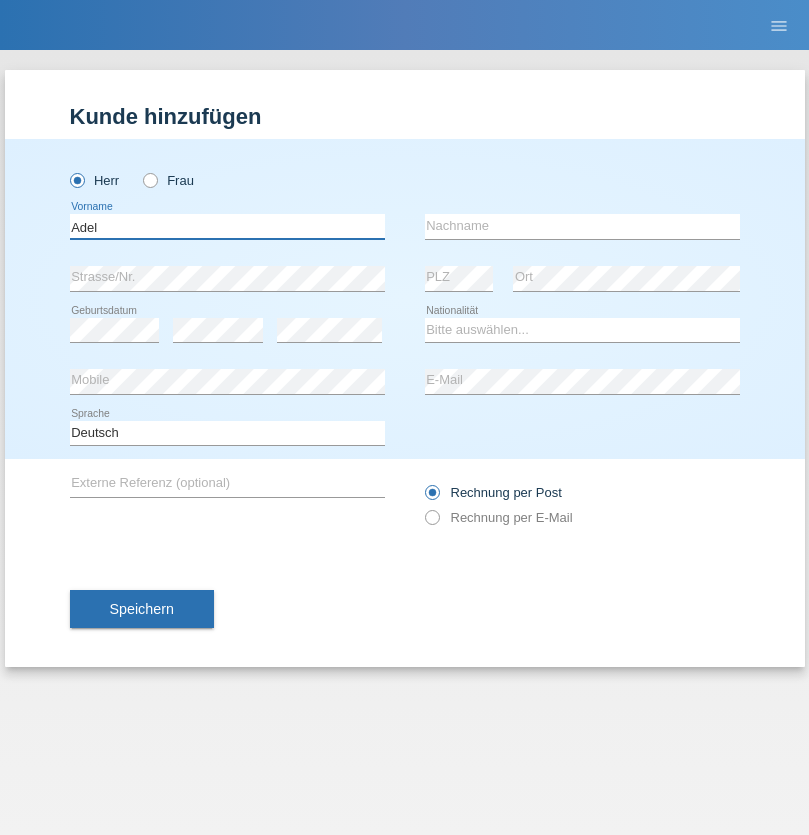 type on "Adel" 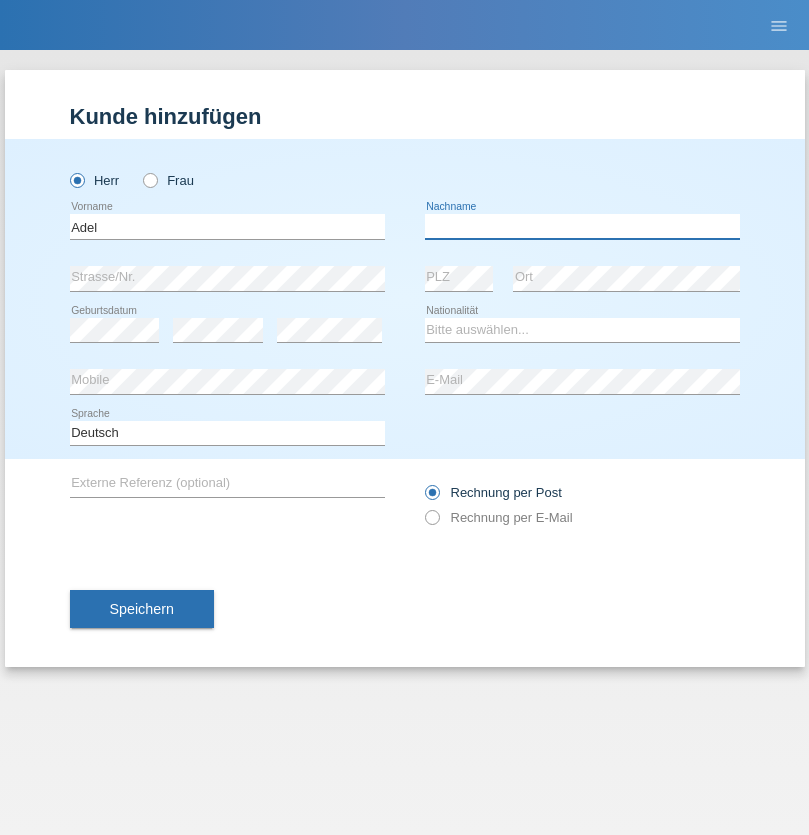 click at bounding box center (582, 226) 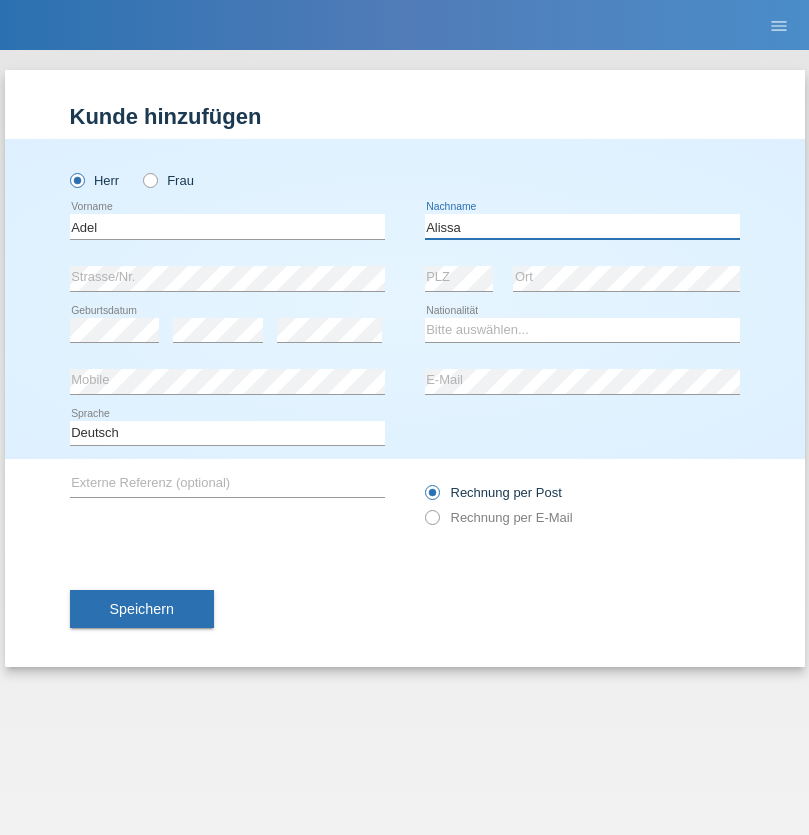 type on "Alissa" 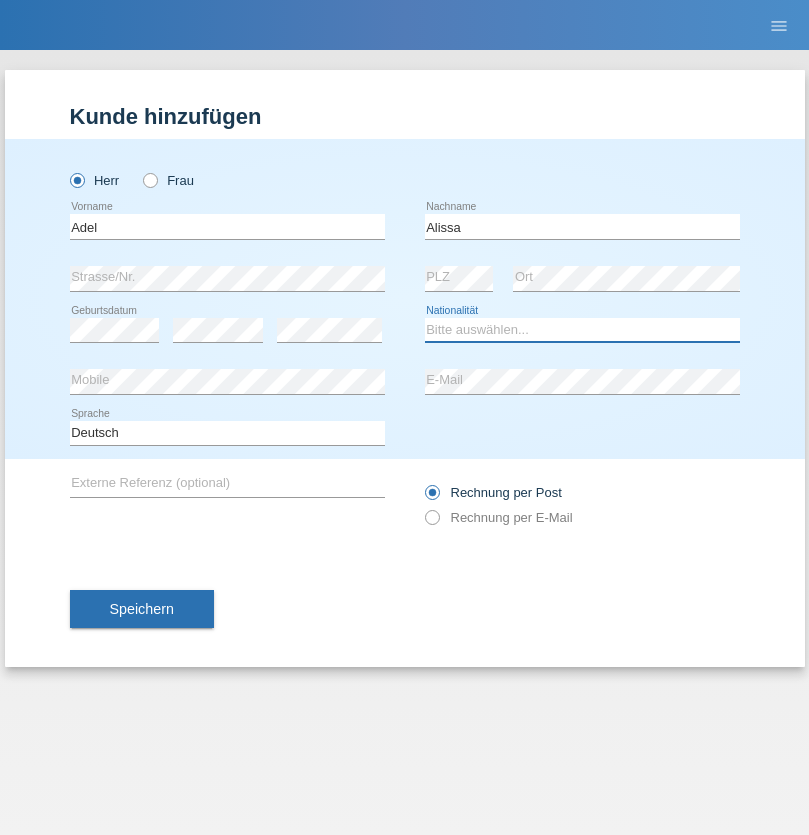 select on "SY" 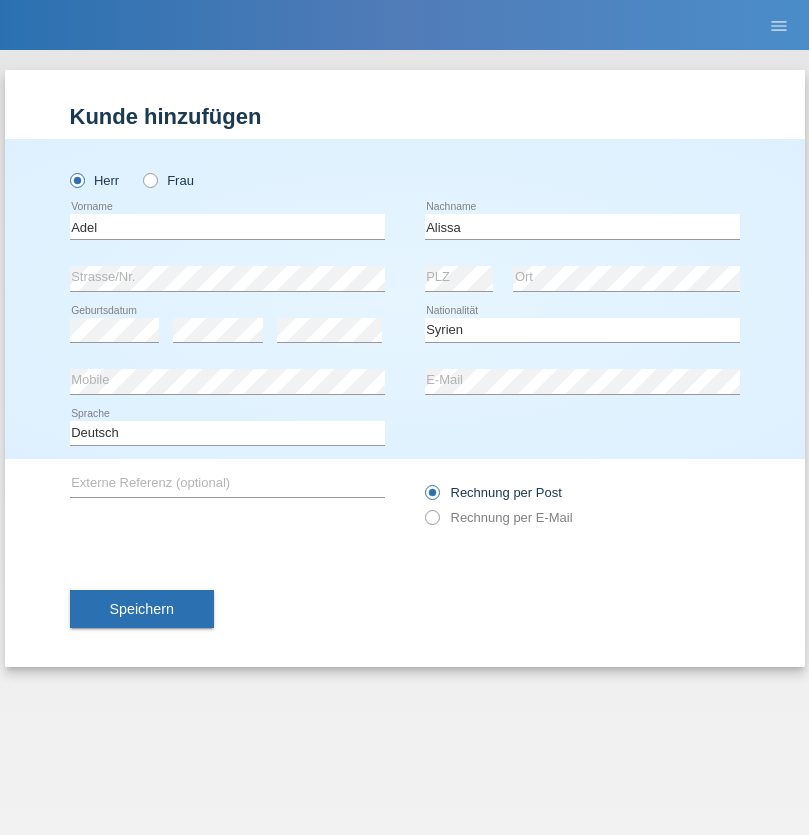 select on "C" 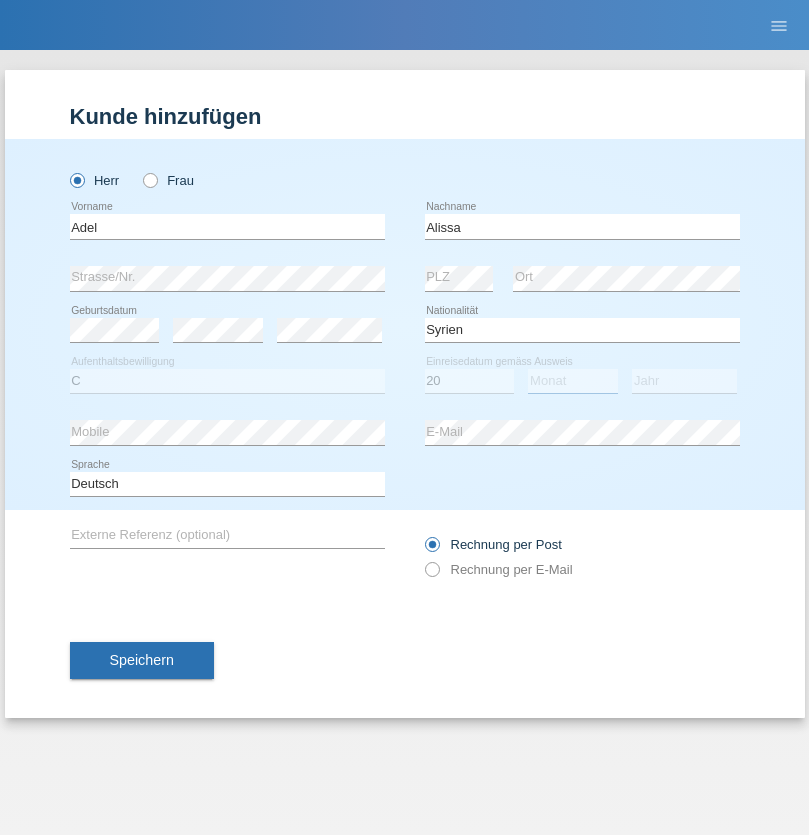 select on "09" 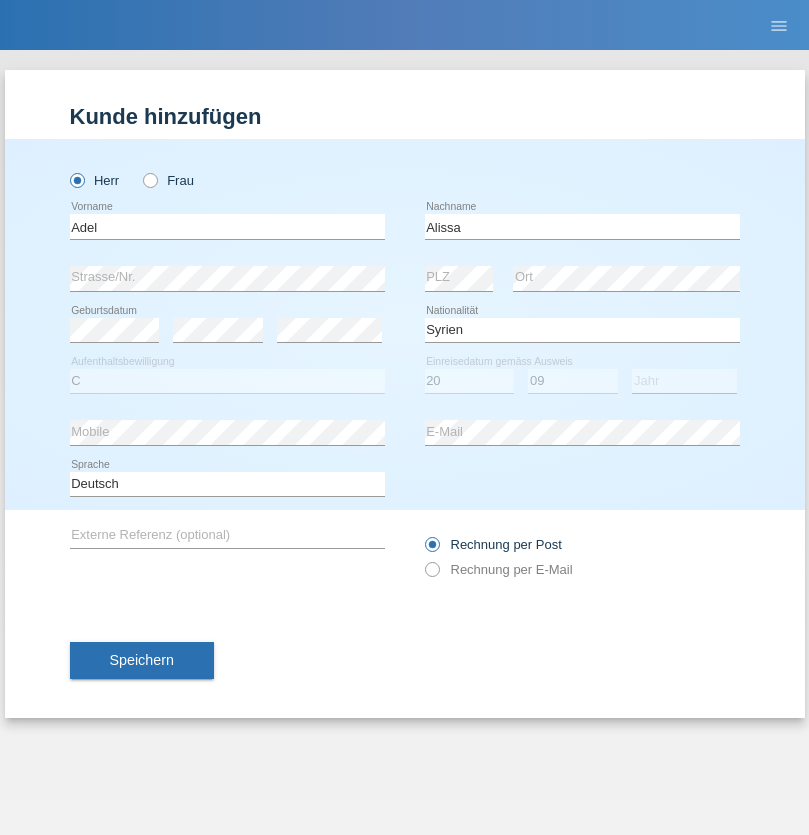 select on "2018" 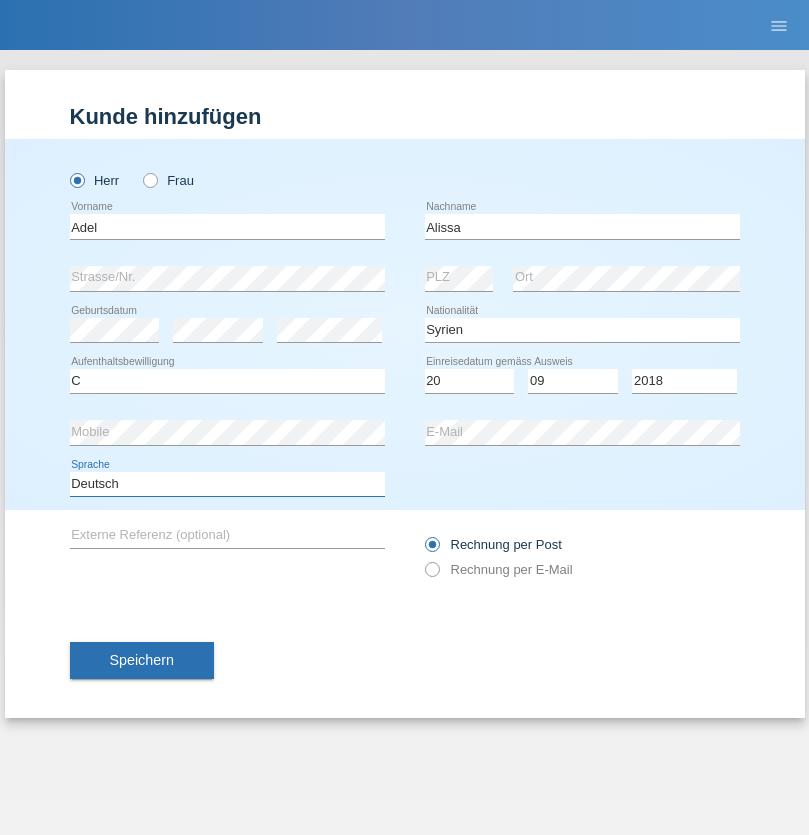select on "en" 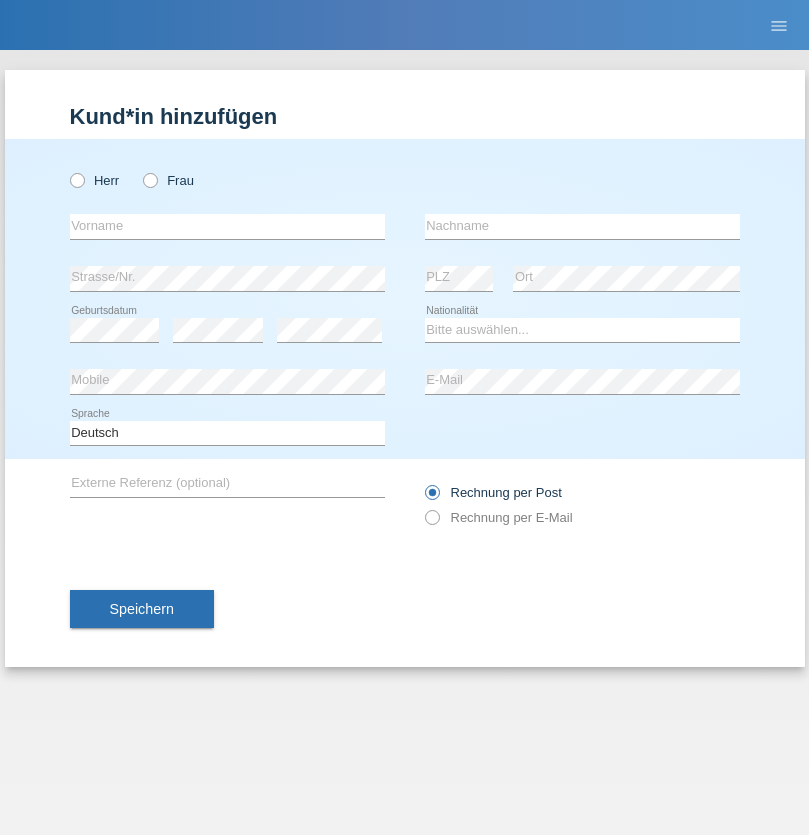 scroll, scrollTop: 0, scrollLeft: 0, axis: both 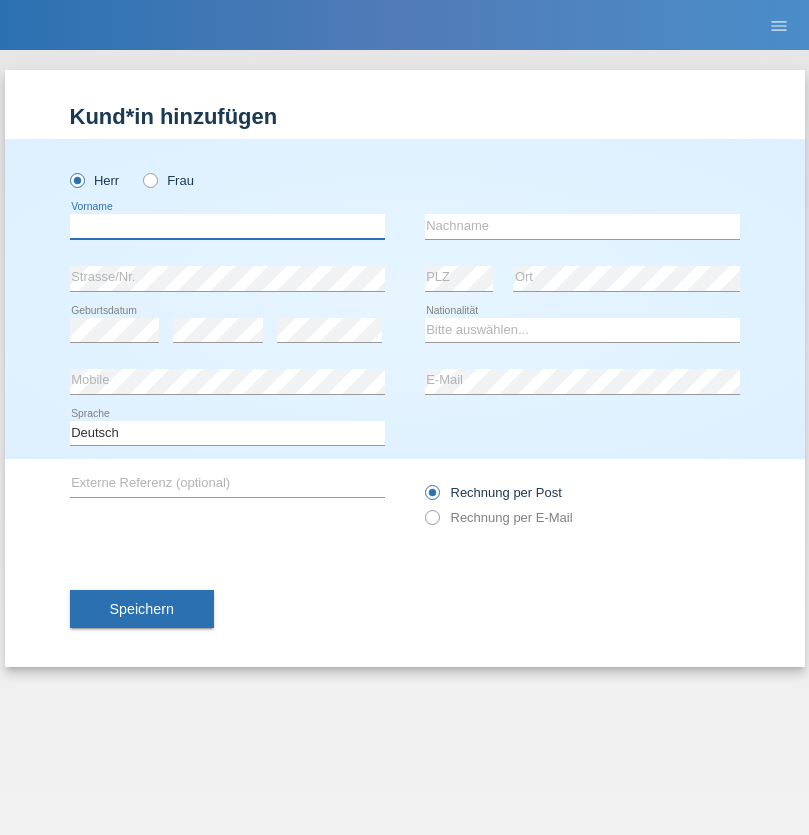 click at bounding box center [227, 226] 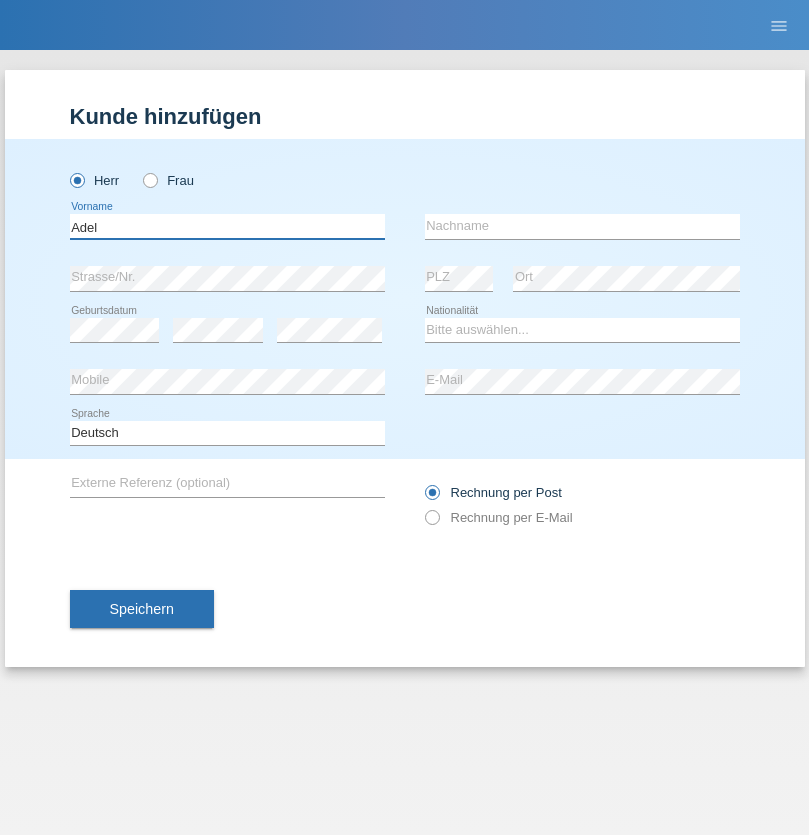 type on "Adel" 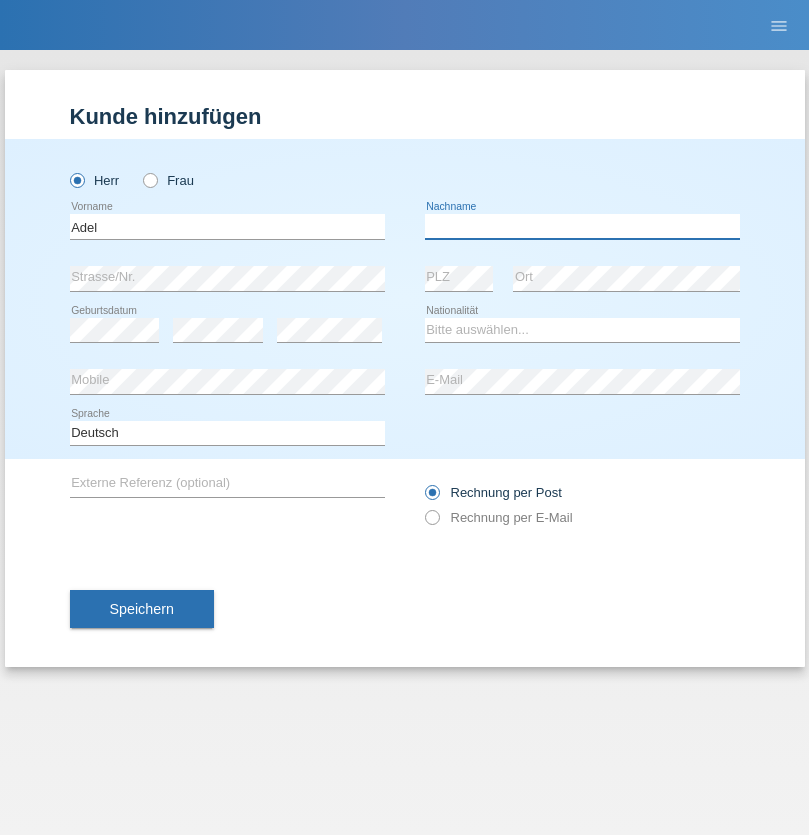 click at bounding box center (582, 226) 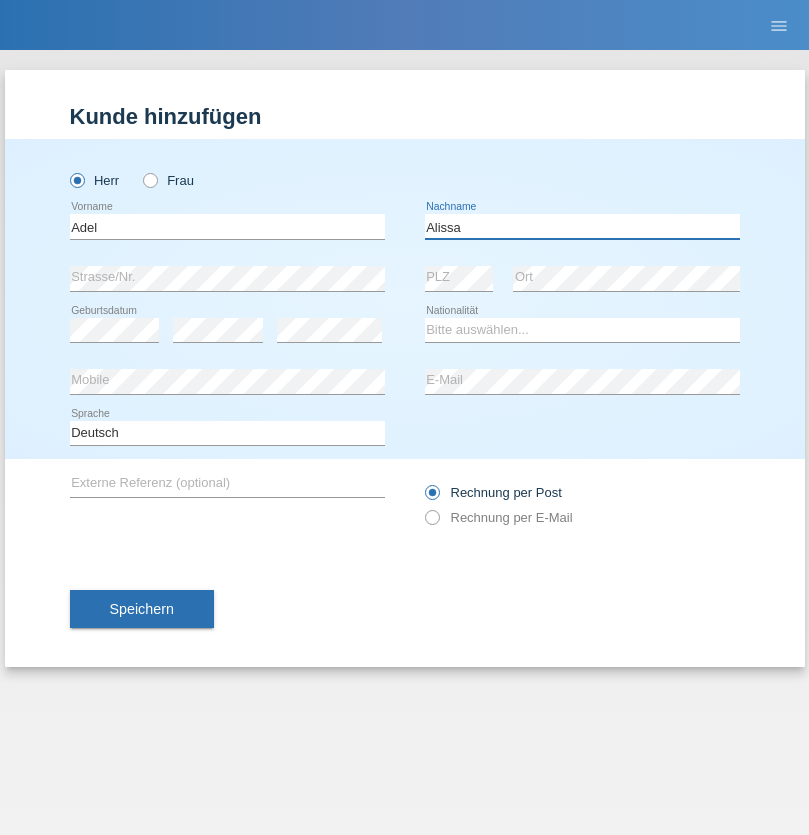 type on "Alissa" 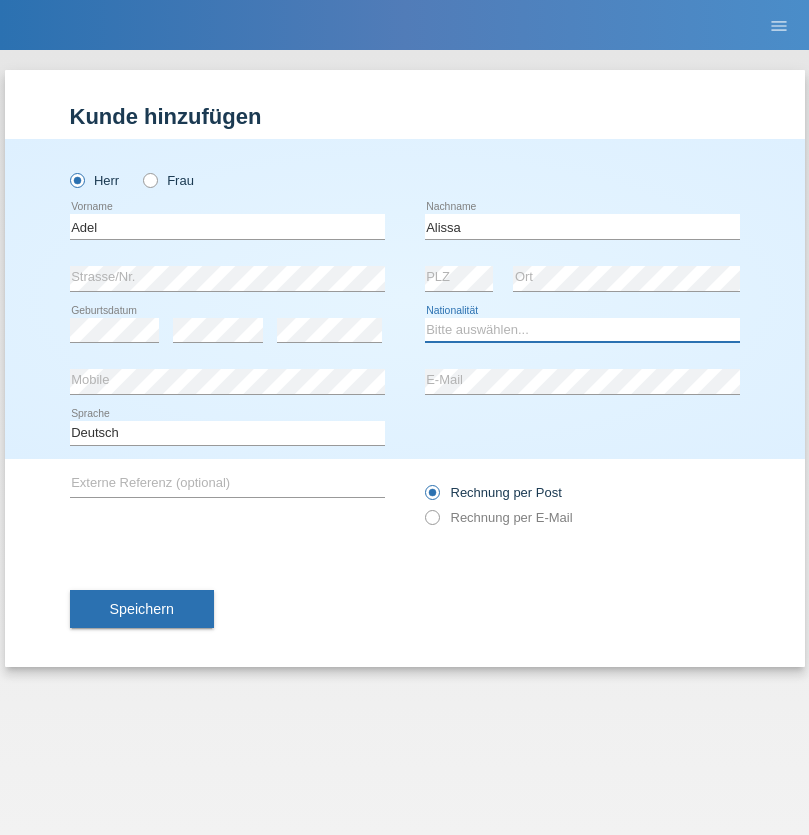 select on "SY" 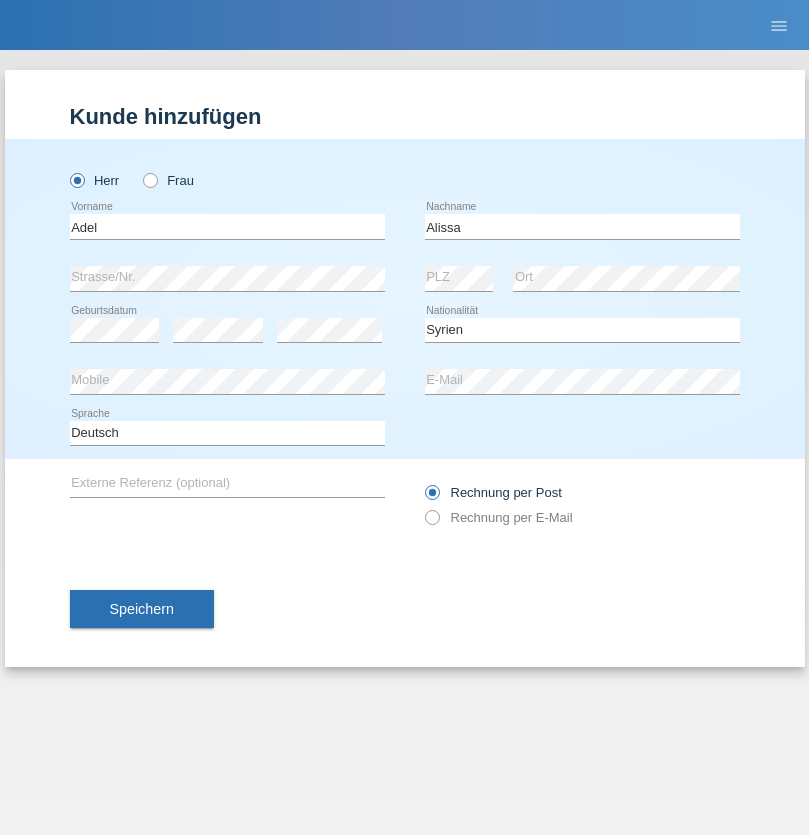 select on "C" 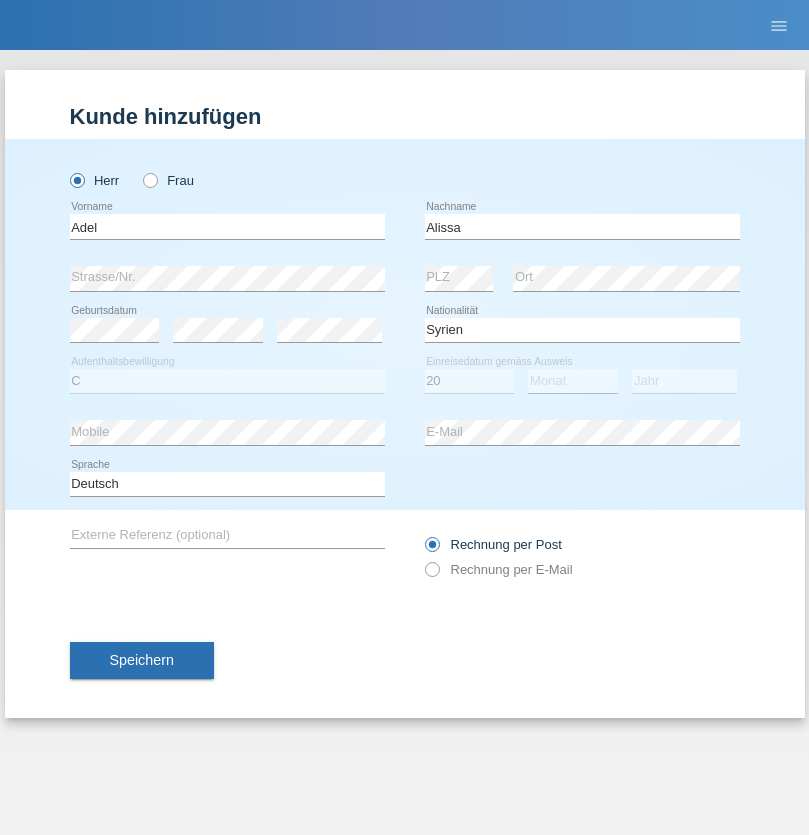 select on "09" 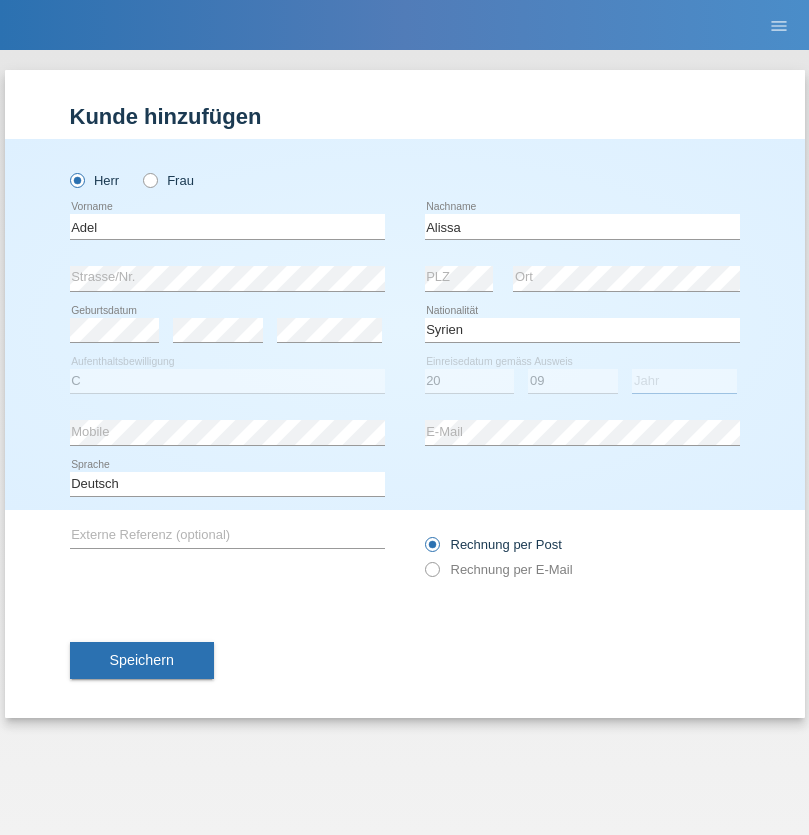 select on "2018" 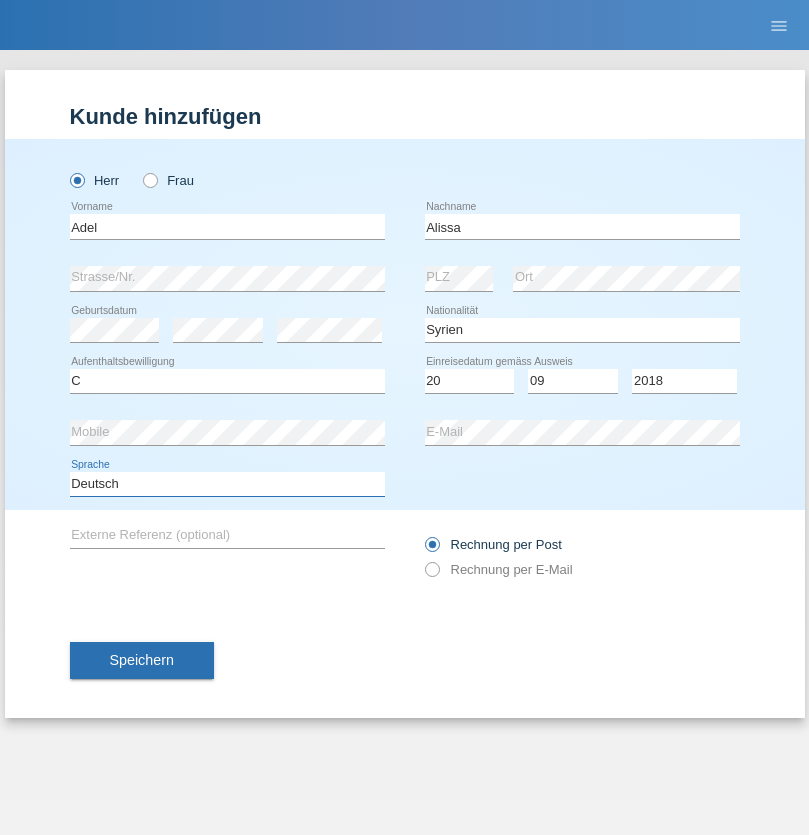 select on "en" 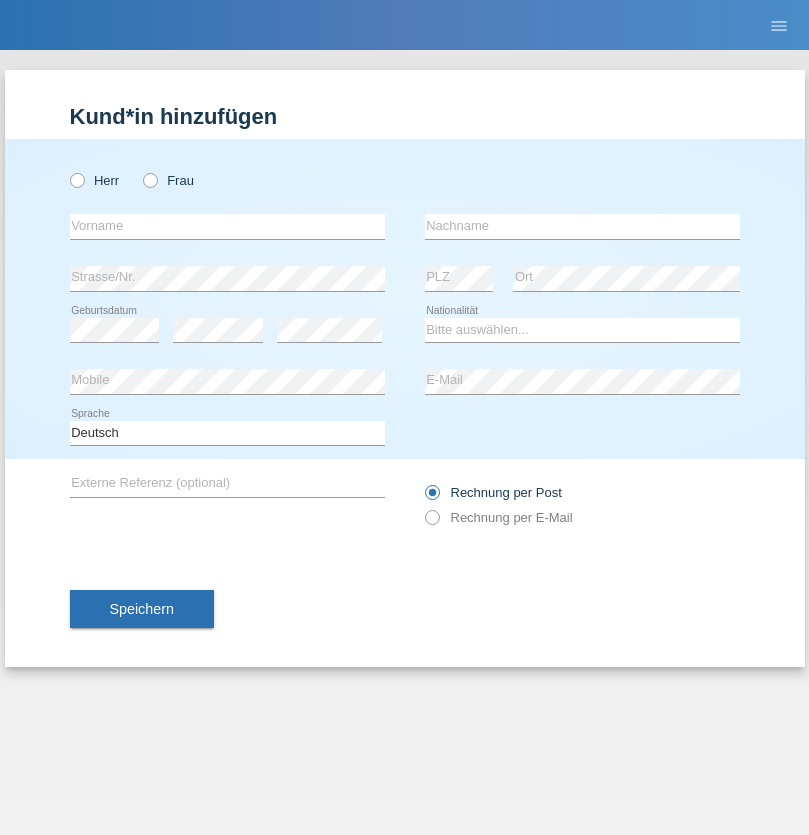 scroll, scrollTop: 0, scrollLeft: 0, axis: both 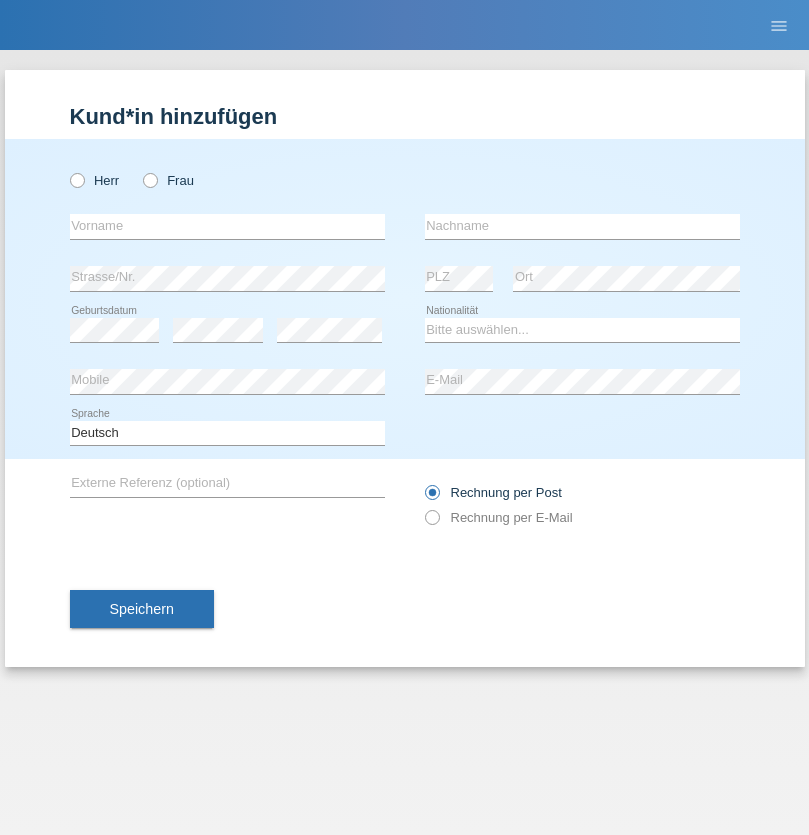 radio on "true" 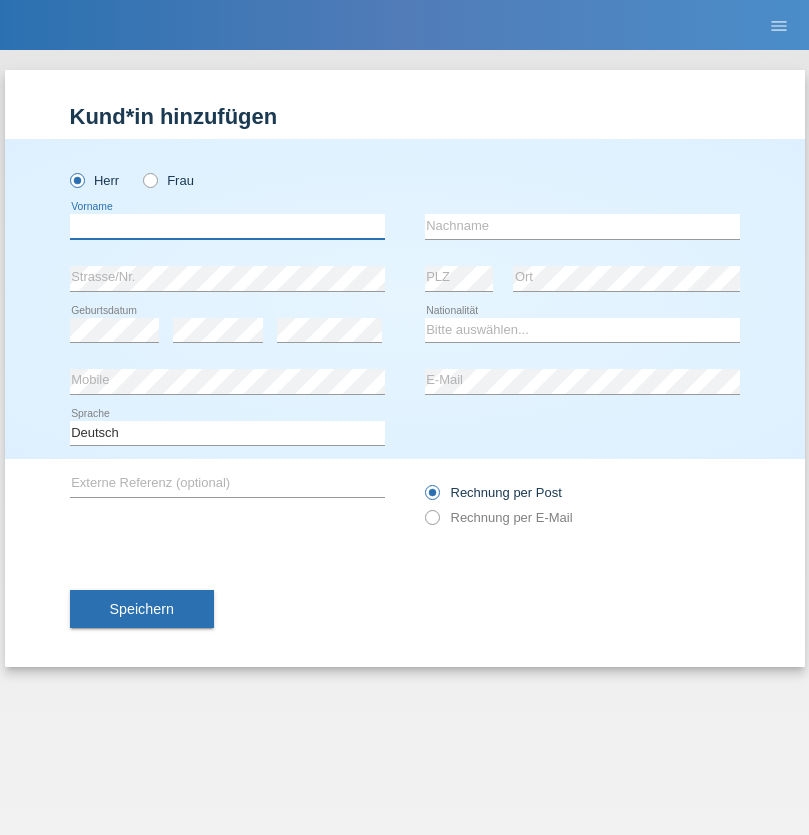 click at bounding box center [227, 226] 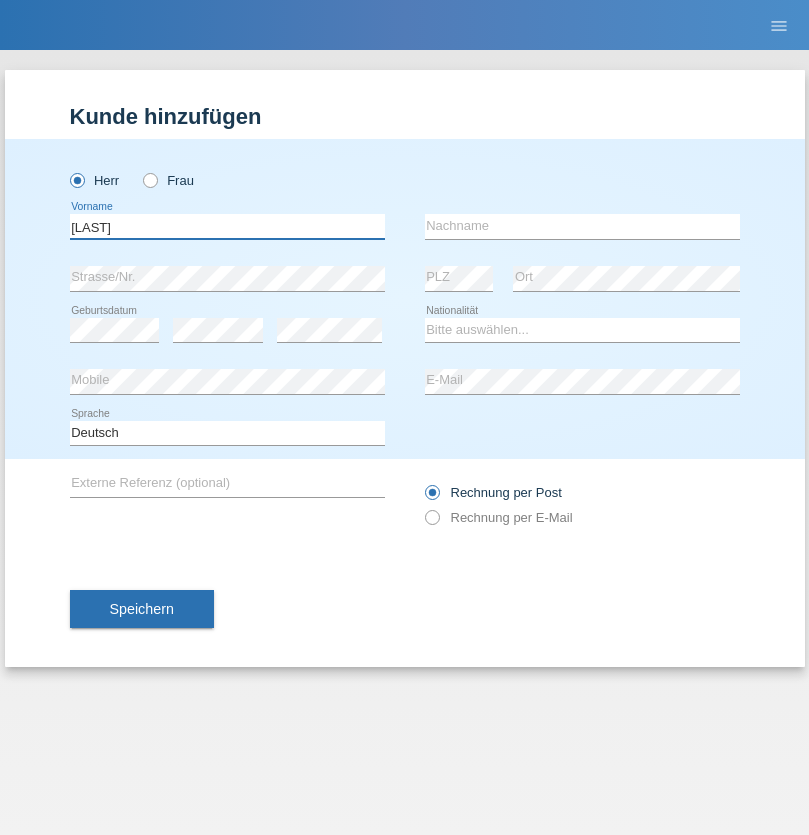 type on "[LAST]" 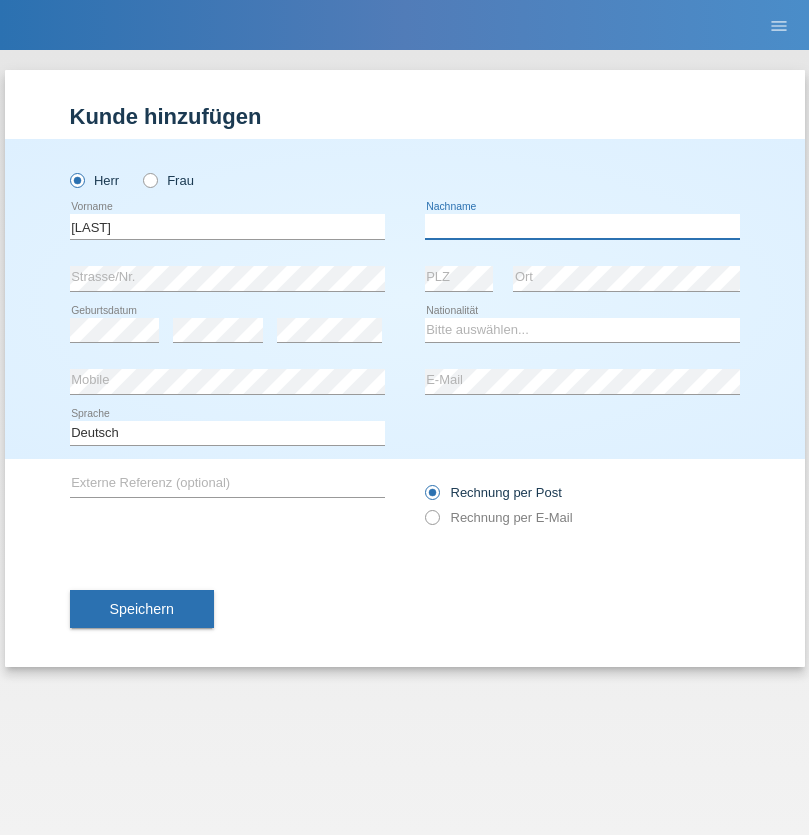 click at bounding box center [582, 226] 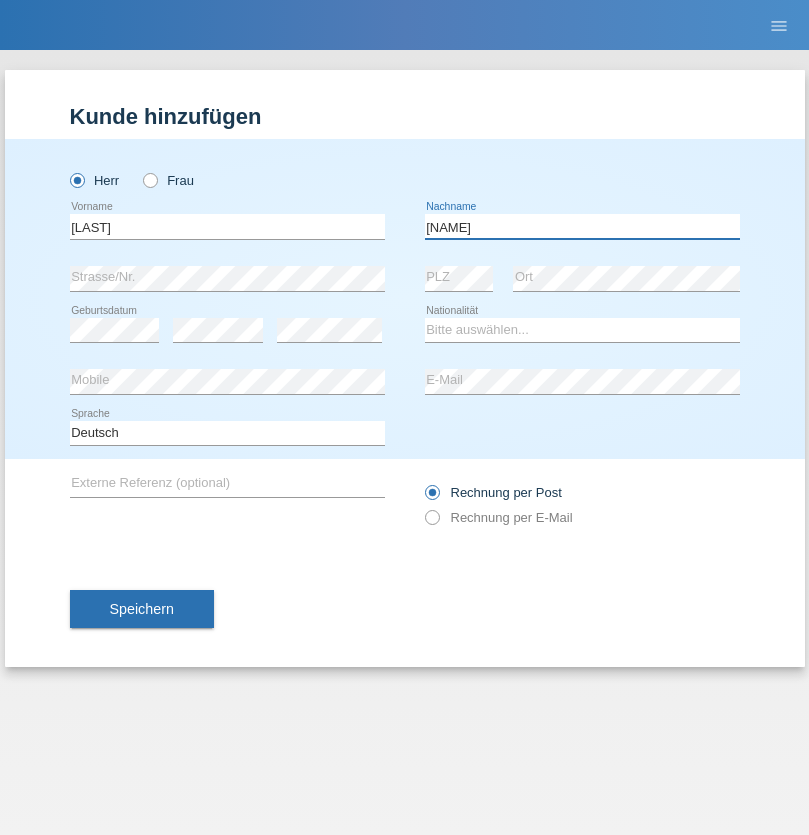 type on "[NAME]" 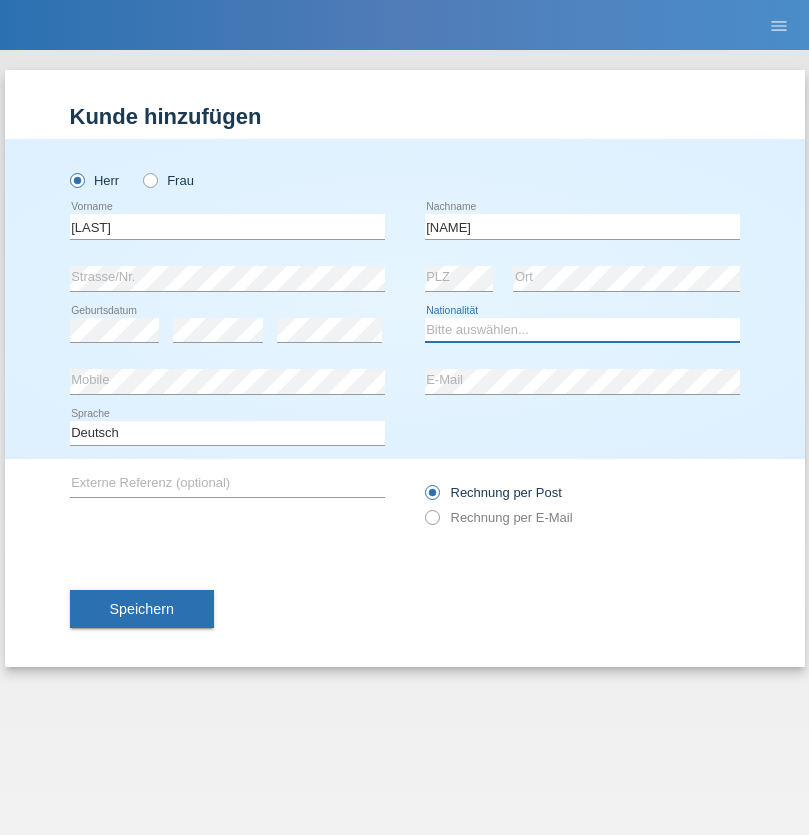 select on "CH" 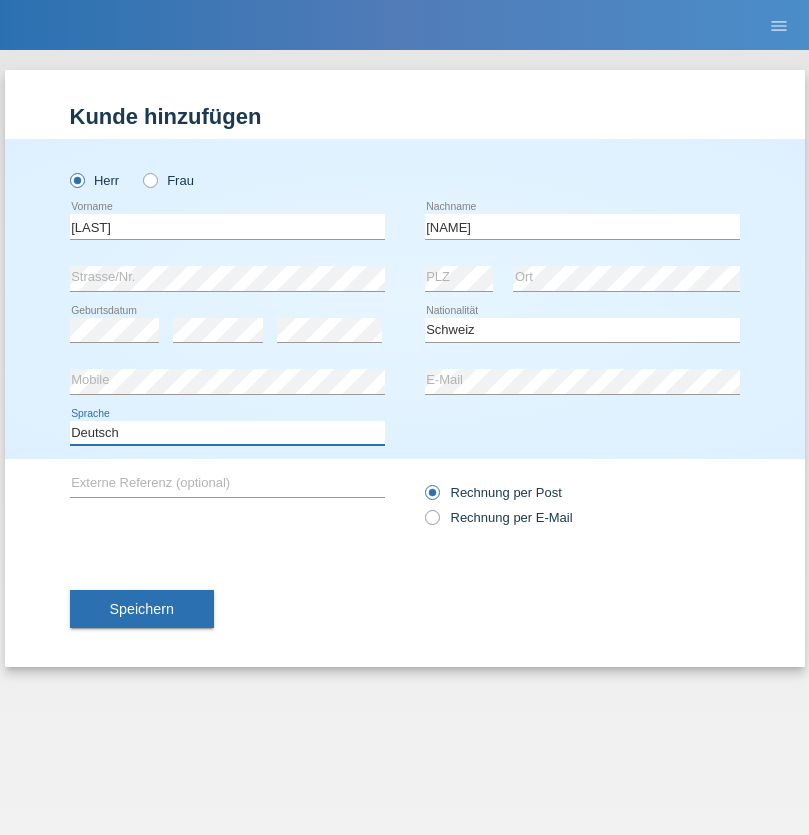select on "en" 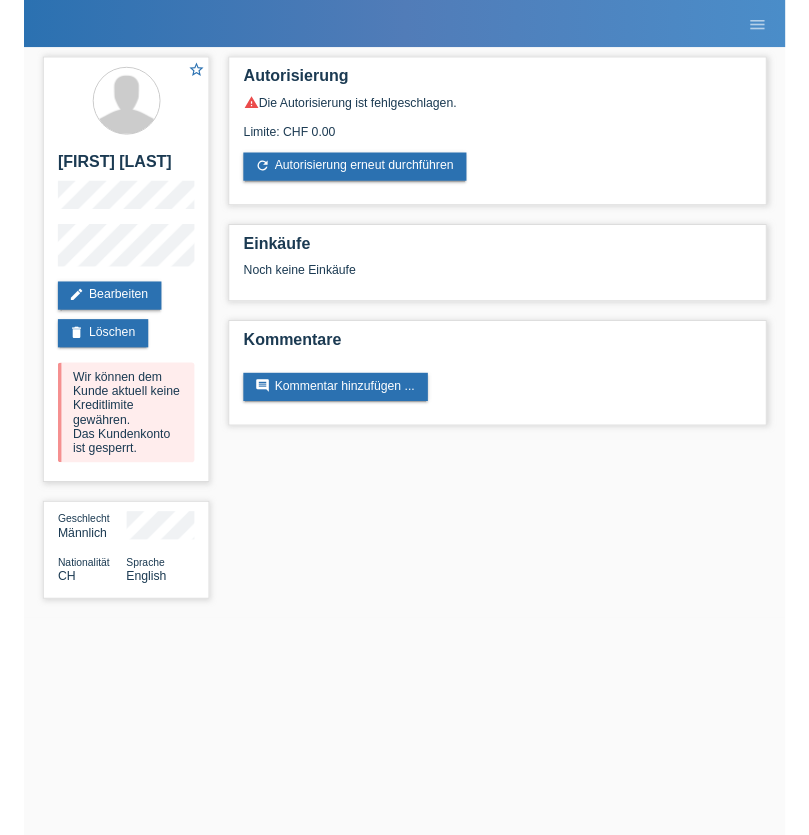 scroll, scrollTop: 0, scrollLeft: 0, axis: both 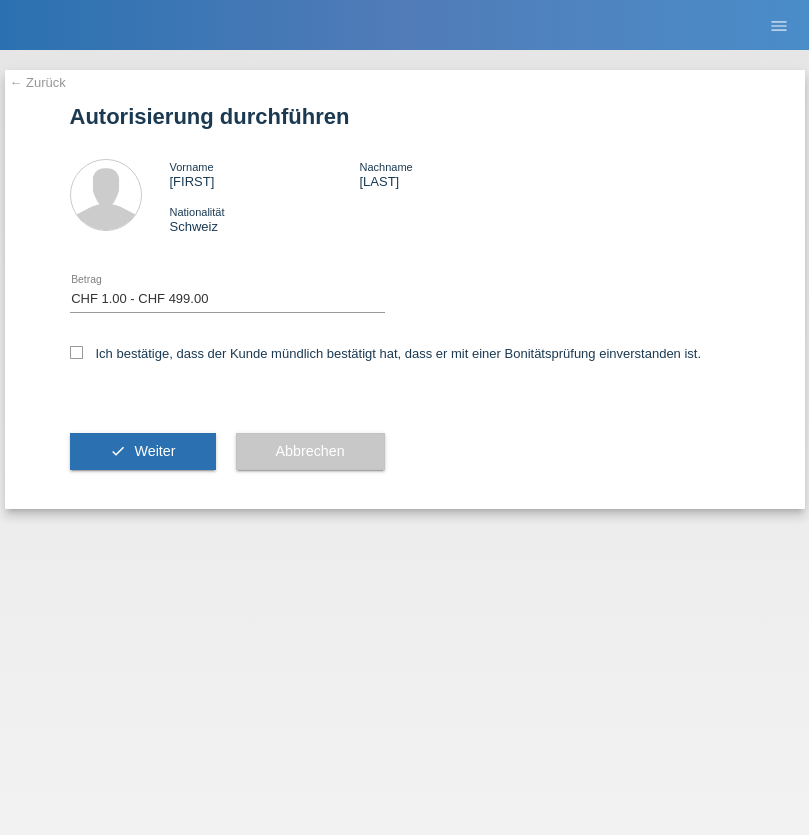 select on "1" 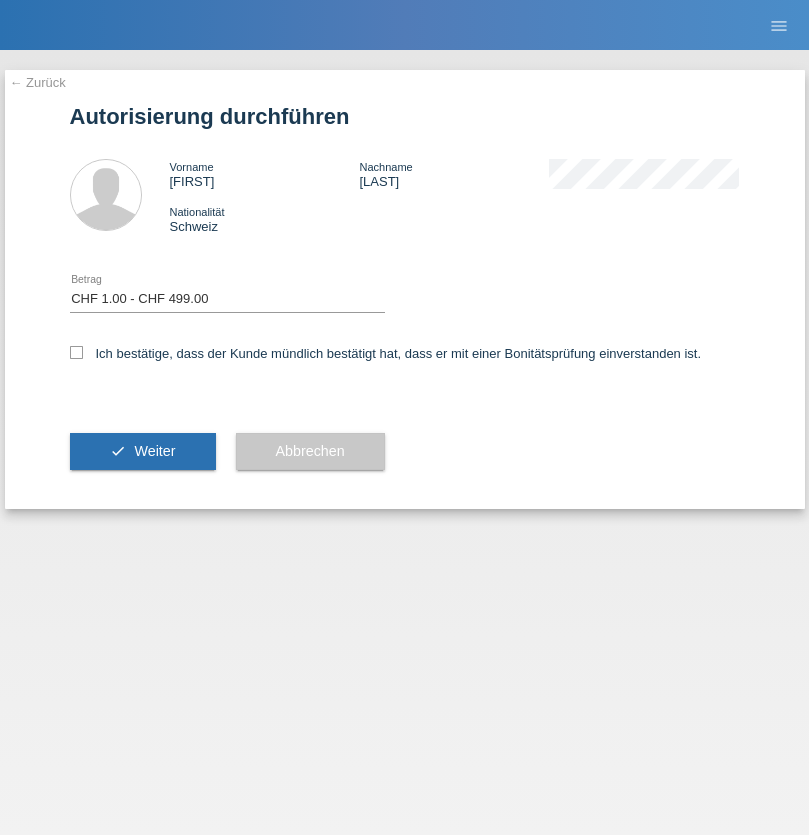 checkbox on "true" 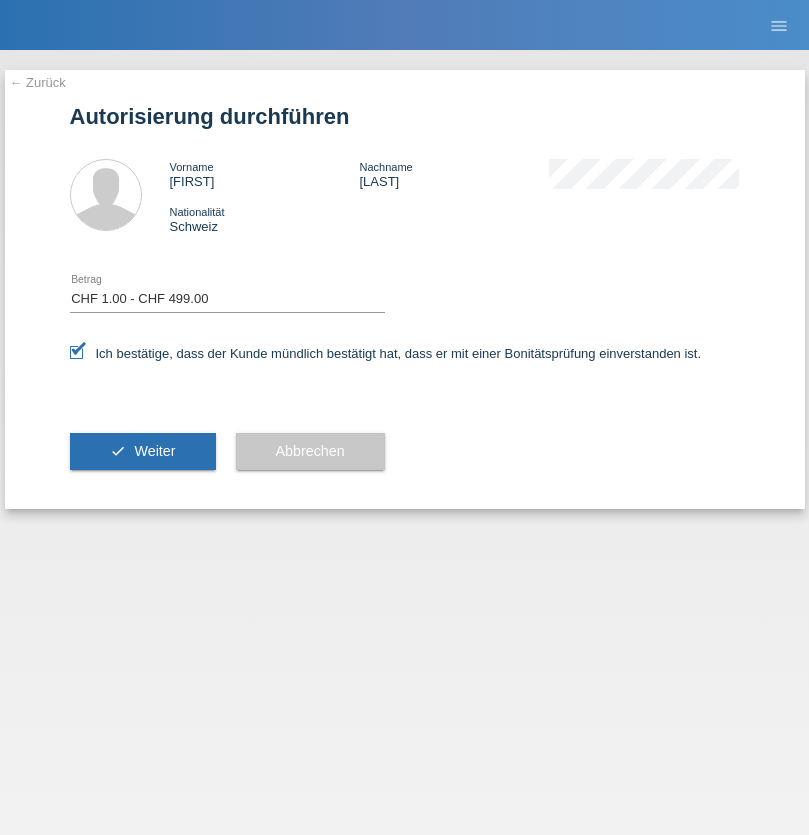 scroll, scrollTop: 0, scrollLeft: 0, axis: both 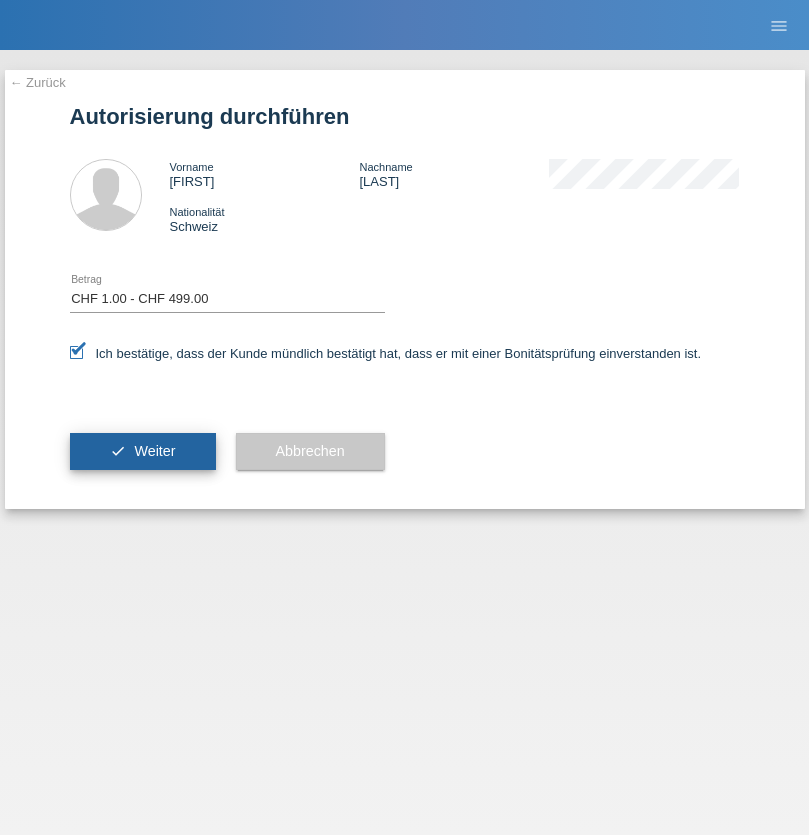 click on "Weiter" at bounding box center [154, 451] 